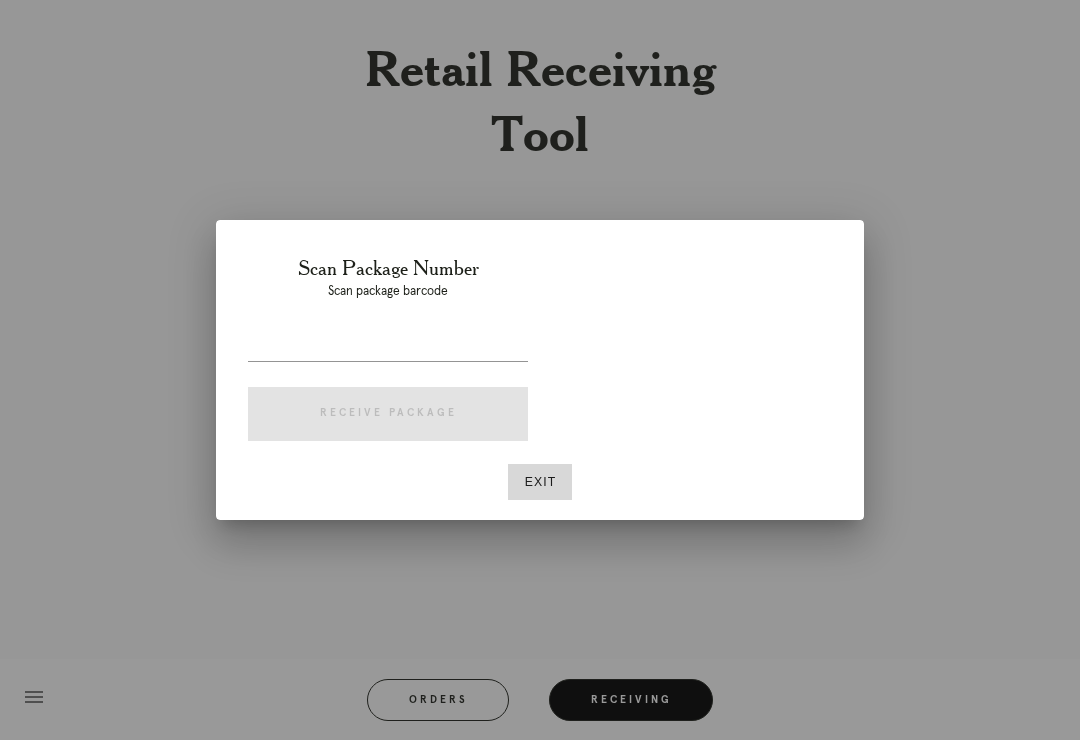 scroll, scrollTop: 31, scrollLeft: 0, axis: vertical 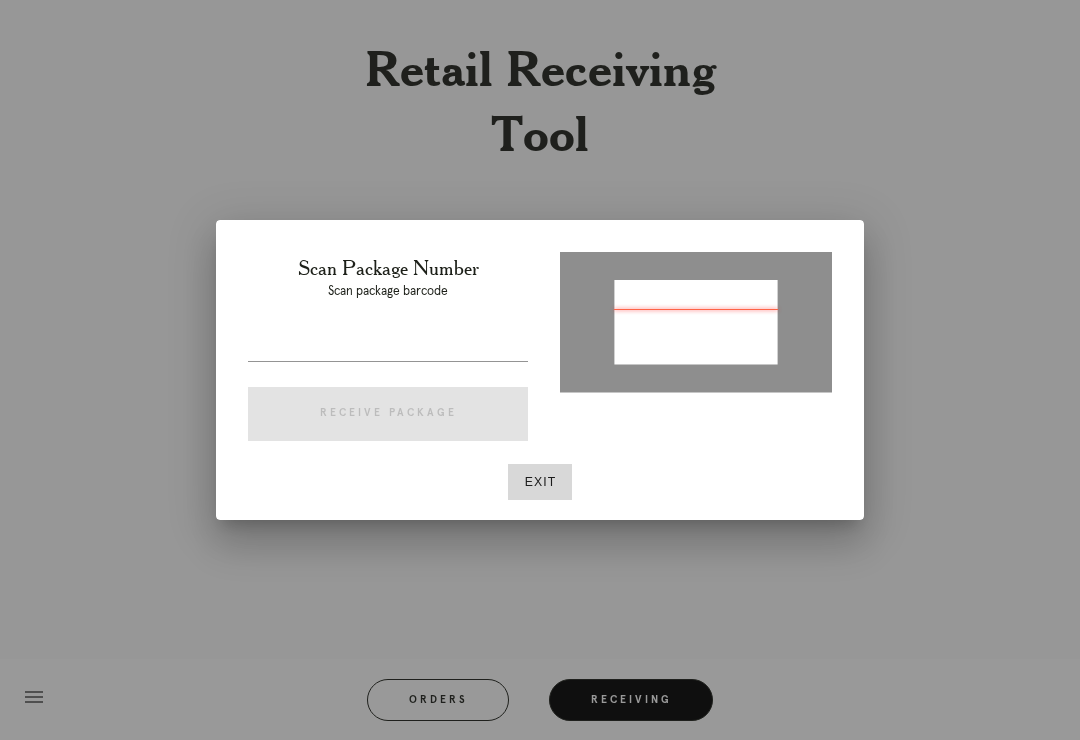 type on "[NUMBER]" 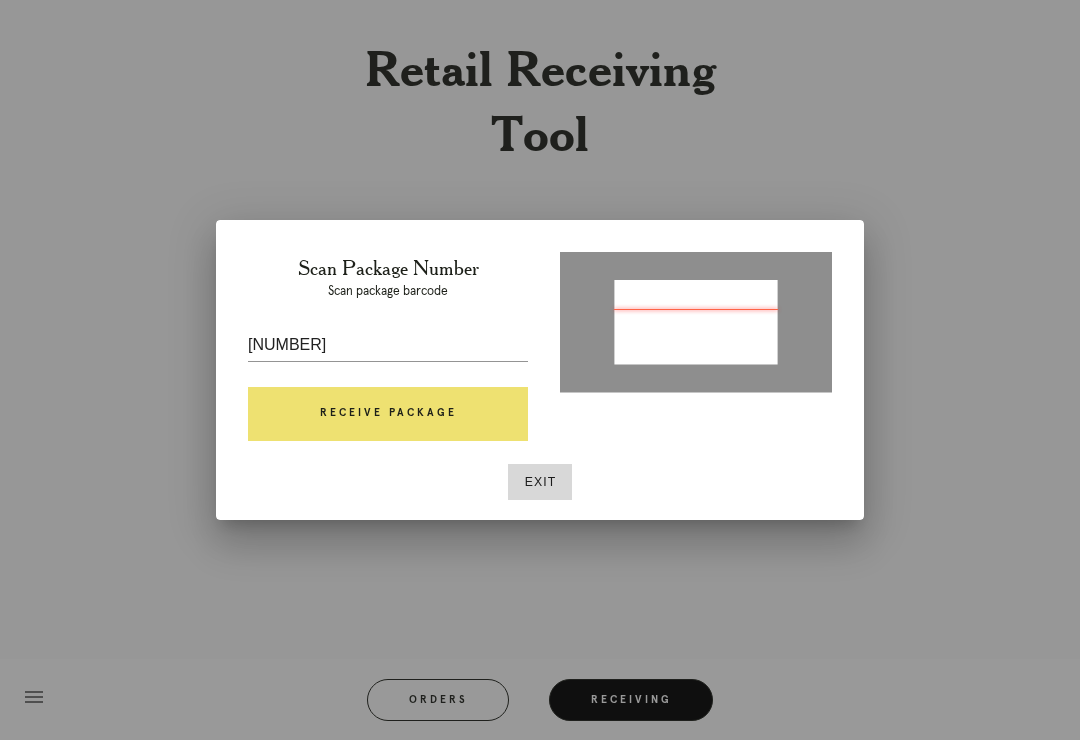 click on "Receive Package" at bounding box center (388, 414) 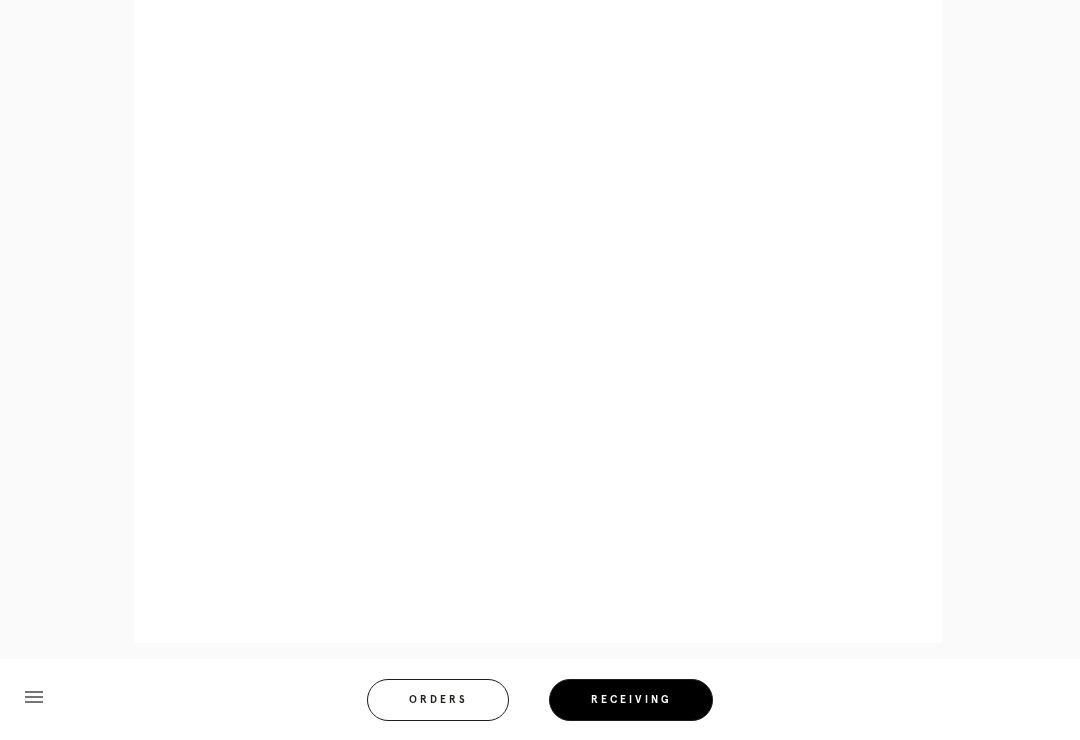 scroll, scrollTop: 977, scrollLeft: 0, axis: vertical 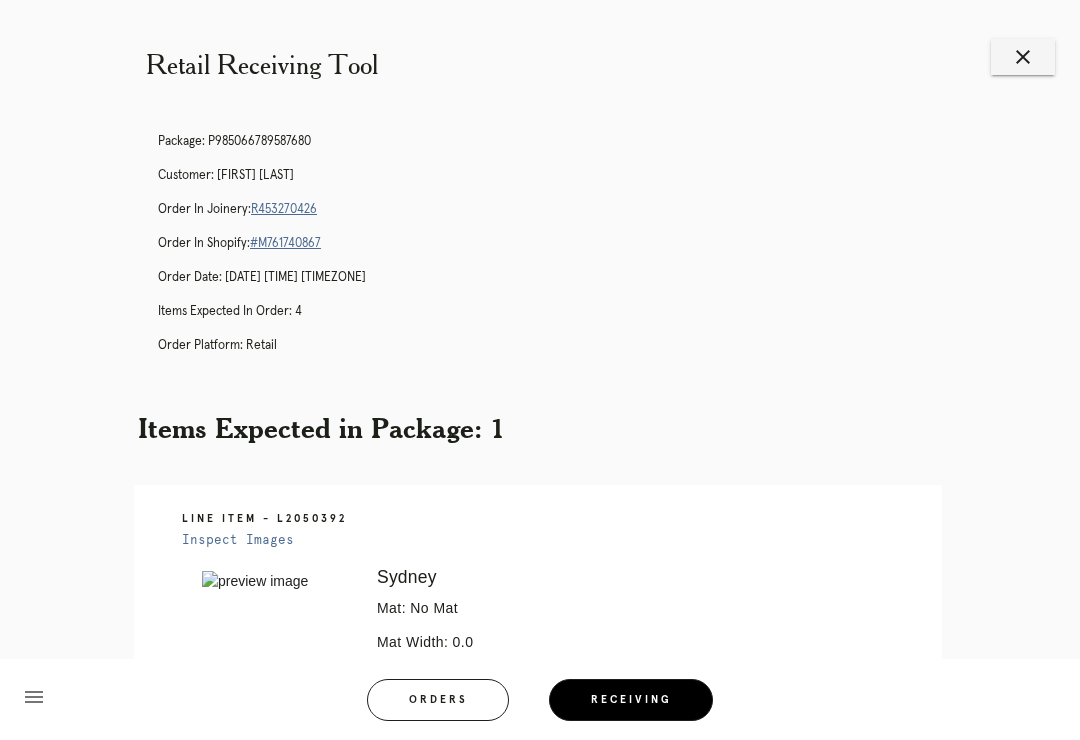 click on "R453270426" at bounding box center (284, 209) 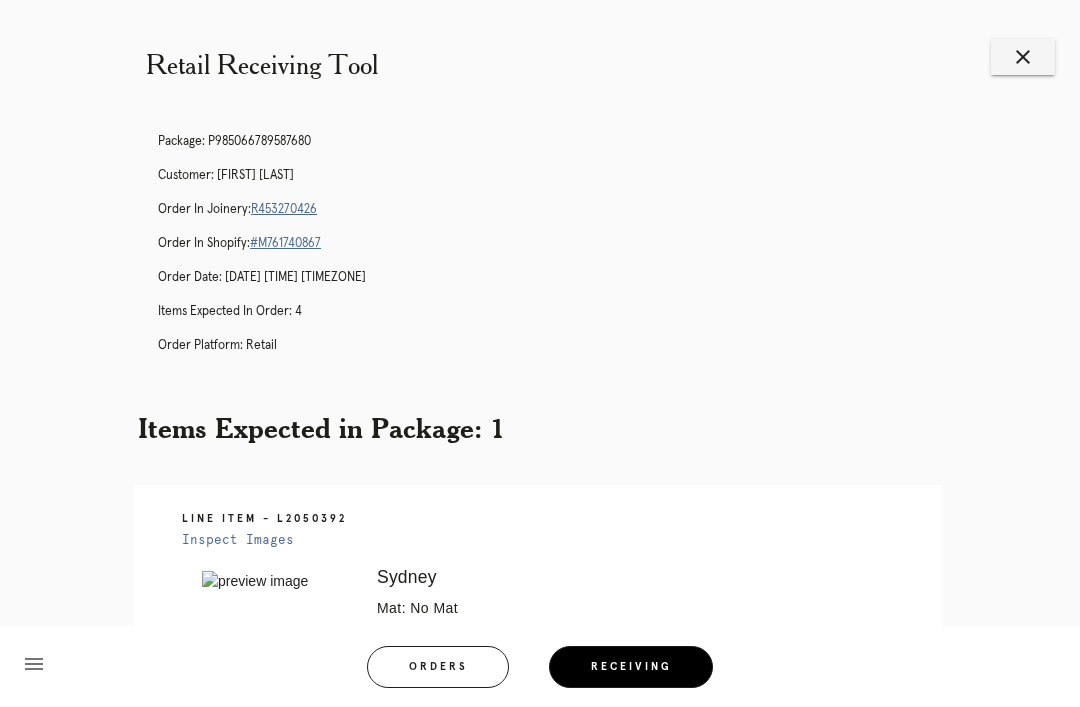 click on "close" at bounding box center (1023, 57) 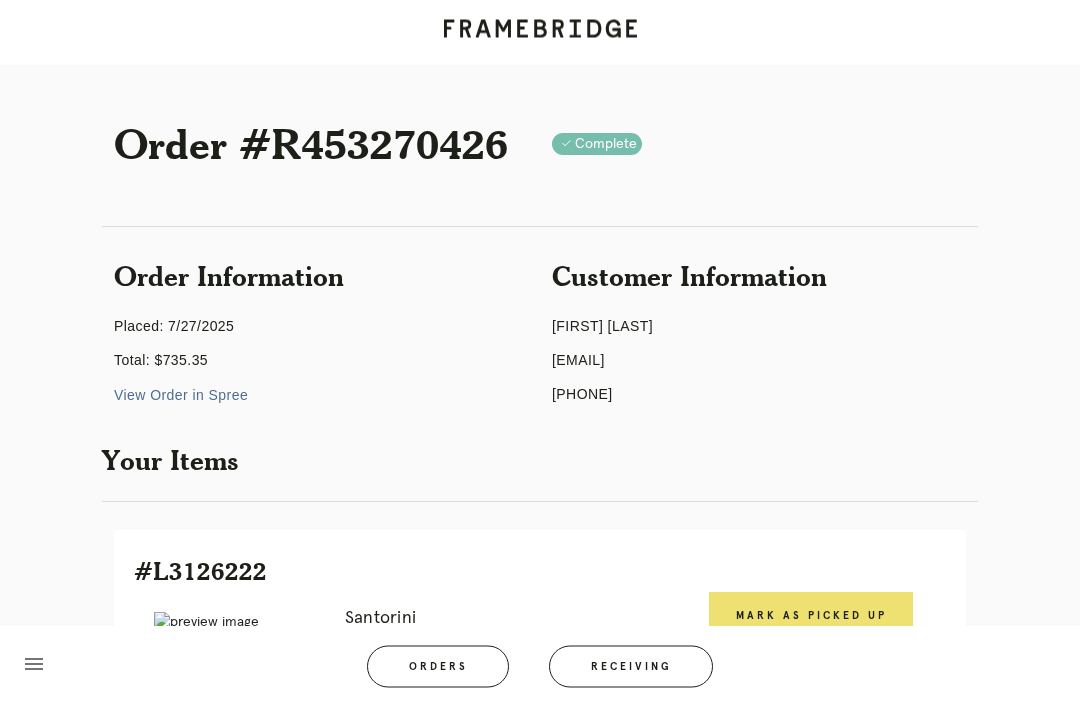 scroll, scrollTop: 0, scrollLeft: 0, axis: both 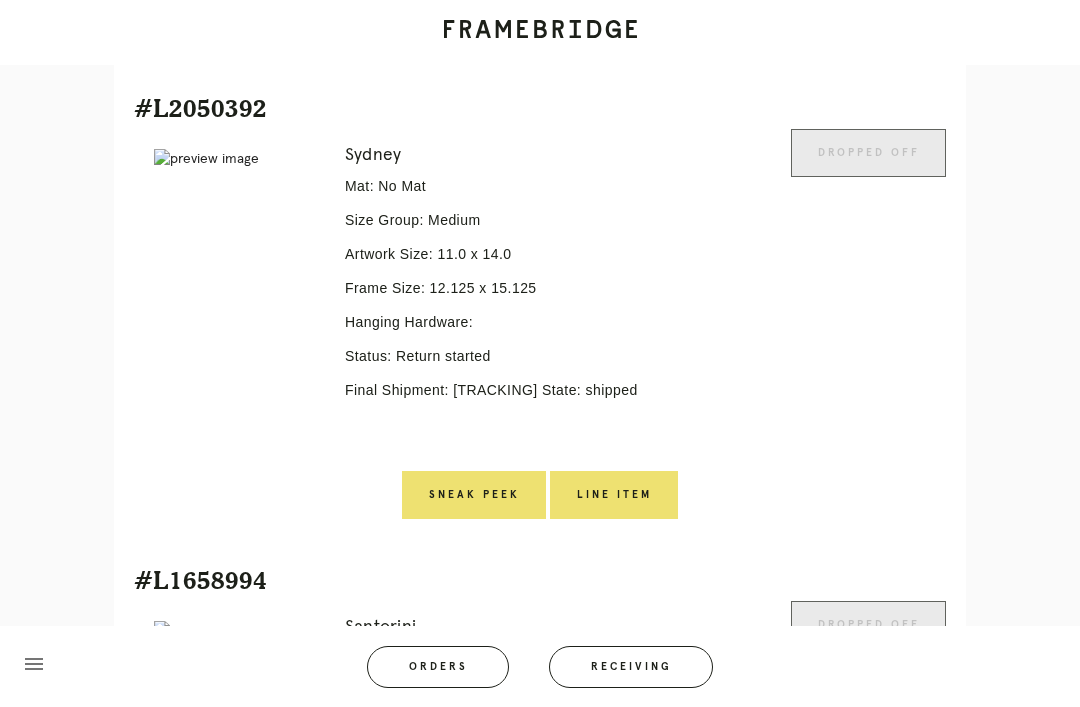 click on "Line Item" at bounding box center [614, 495] 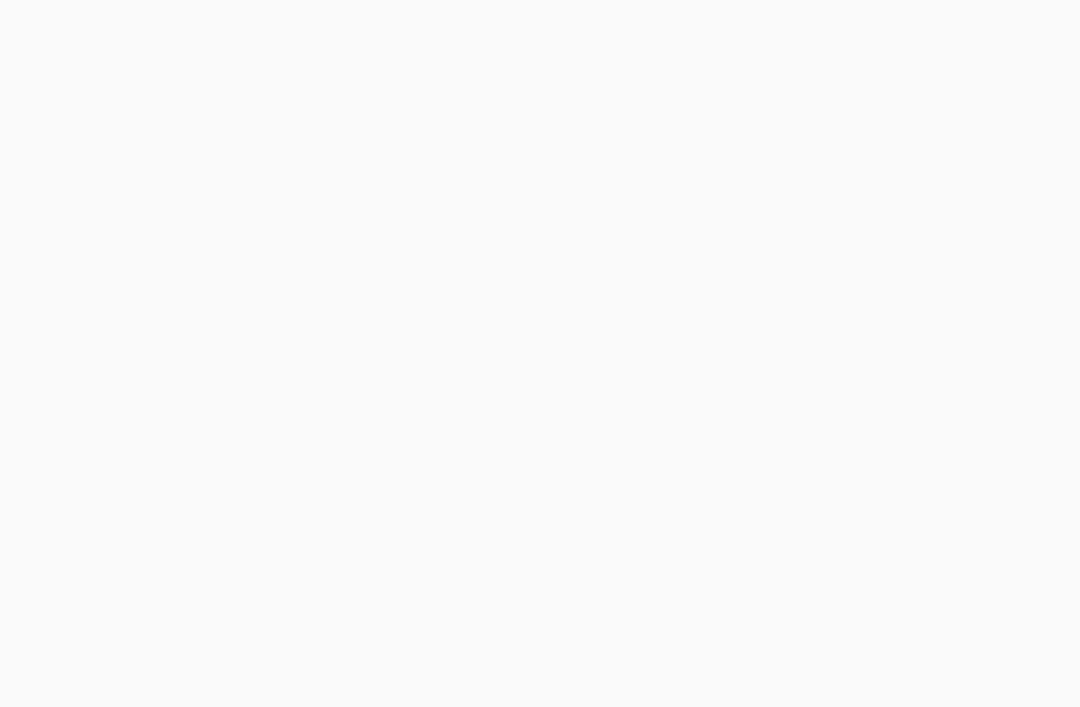 scroll, scrollTop: 0, scrollLeft: 0, axis: both 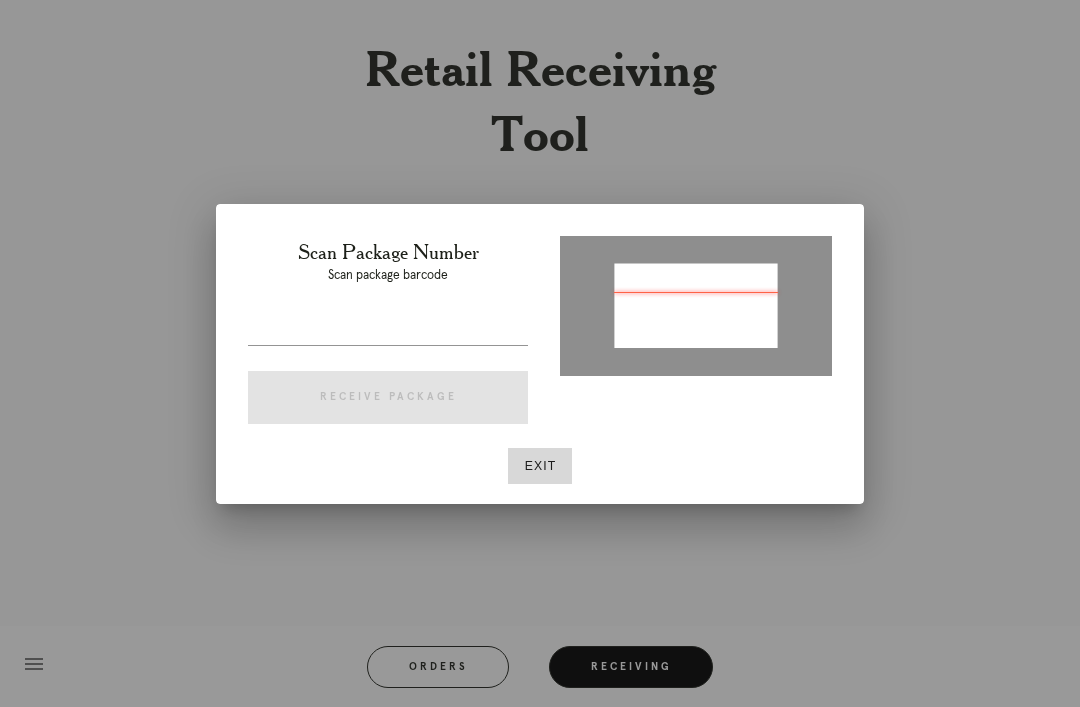 type on "P475352388298413" 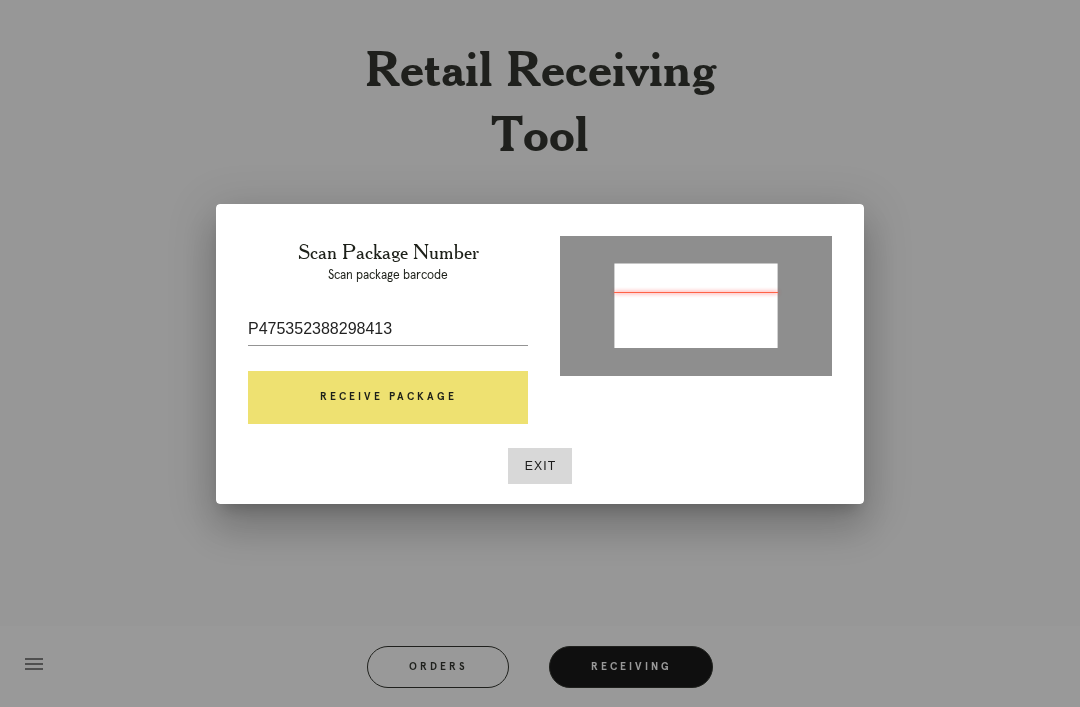 click on "Receive Package" at bounding box center (388, 398) 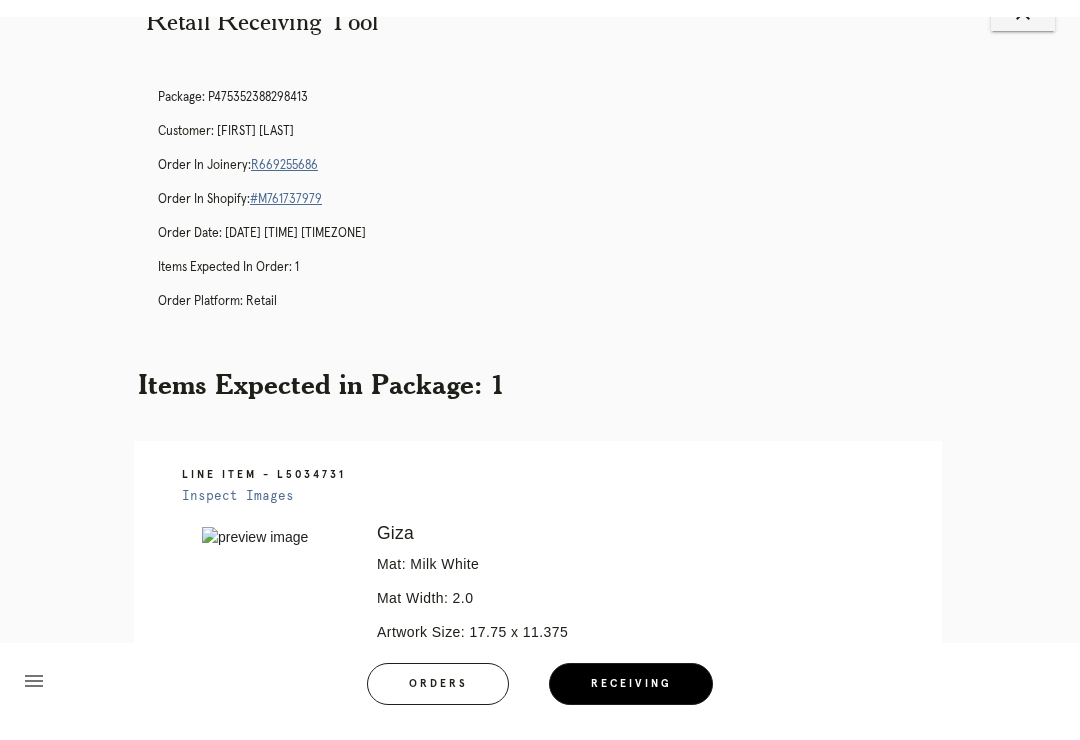 scroll, scrollTop: 58, scrollLeft: 0, axis: vertical 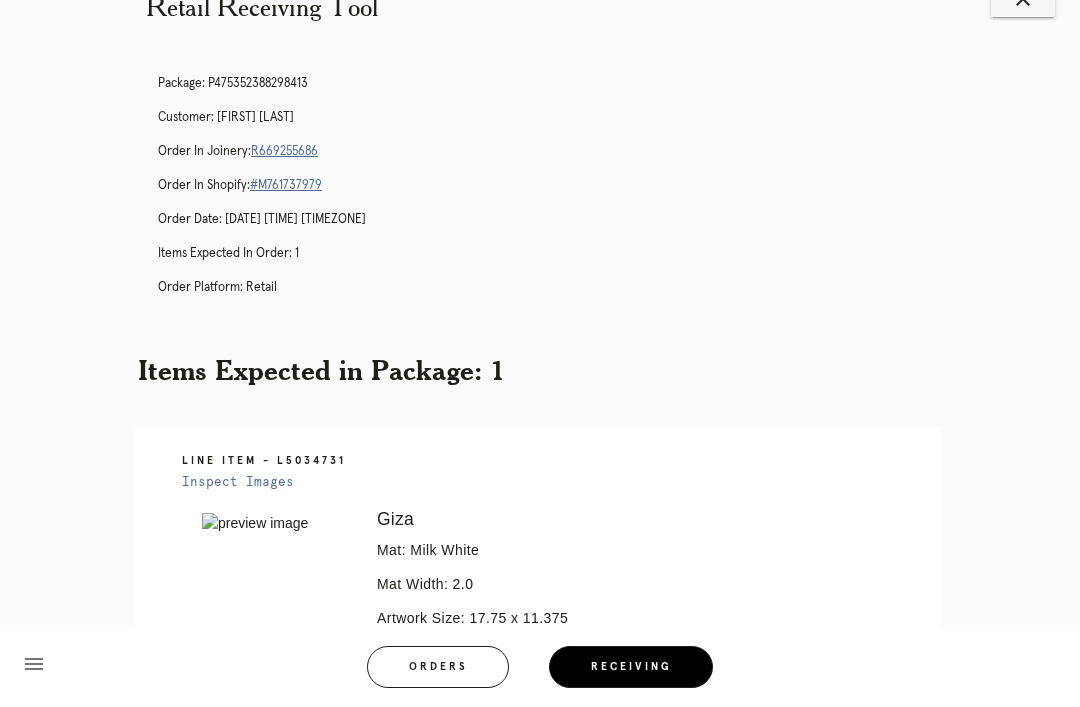 click on "R669255686" at bounding box center [284, 151] 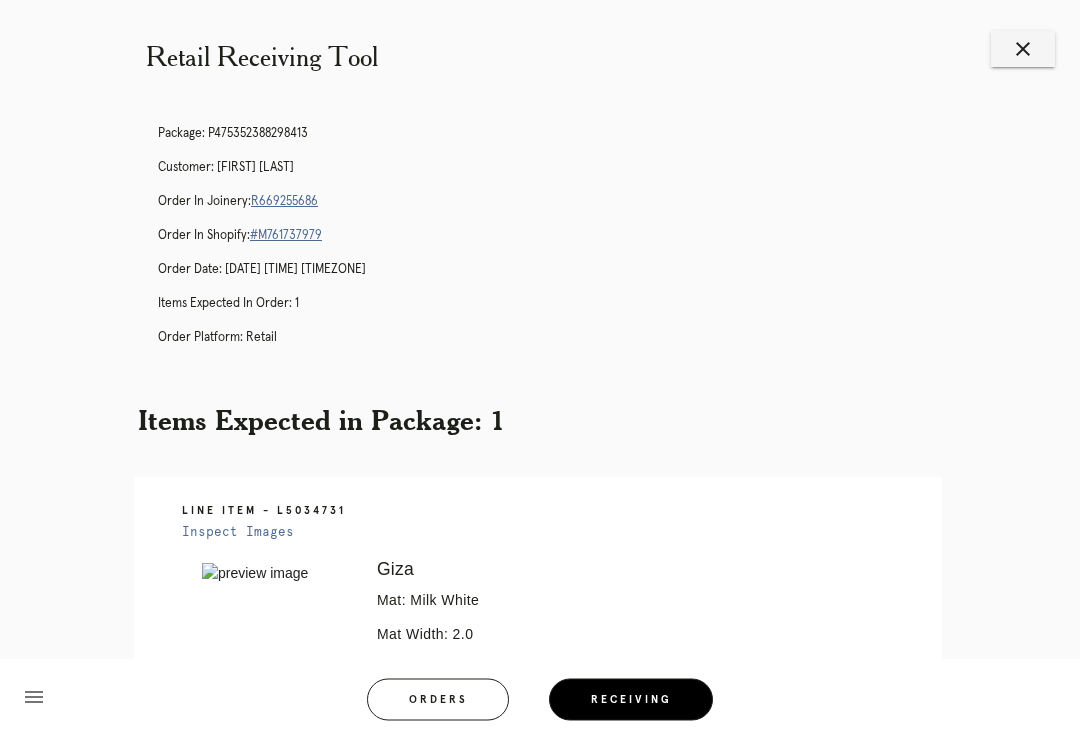 scroll, scrollTop: 0, scrollLeft: 0, axis: both 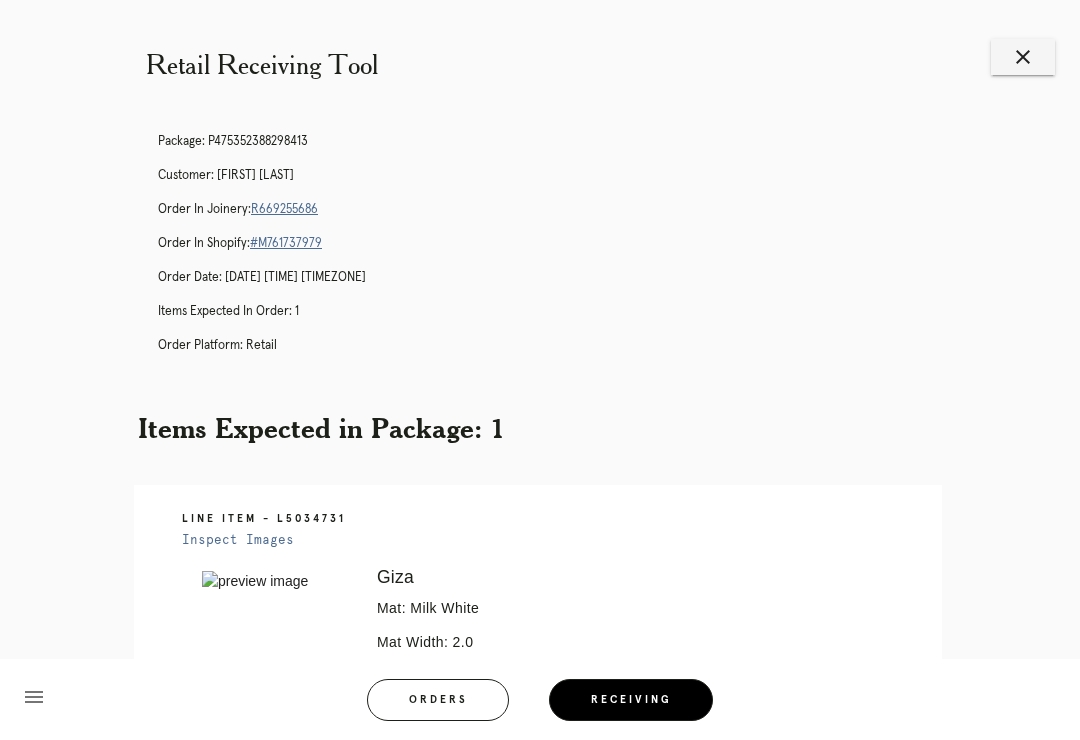 click on "close" at bounding box center [1023, 57] 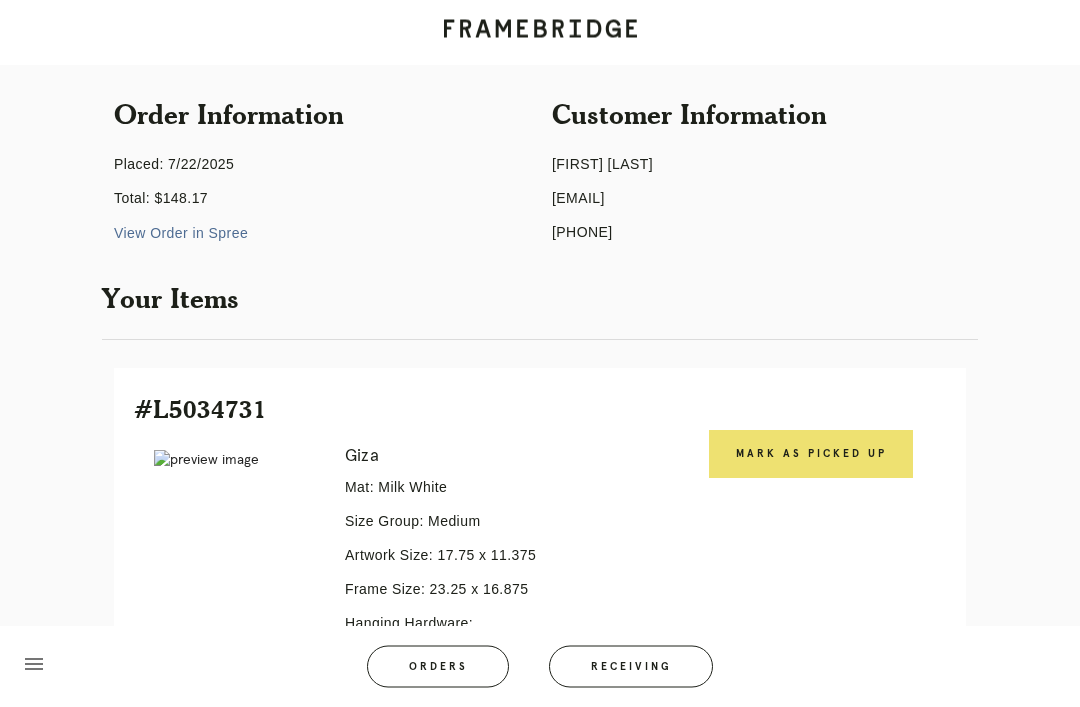 scroll, scrollTop: 185, scrollLeft: 0, axis: vertical 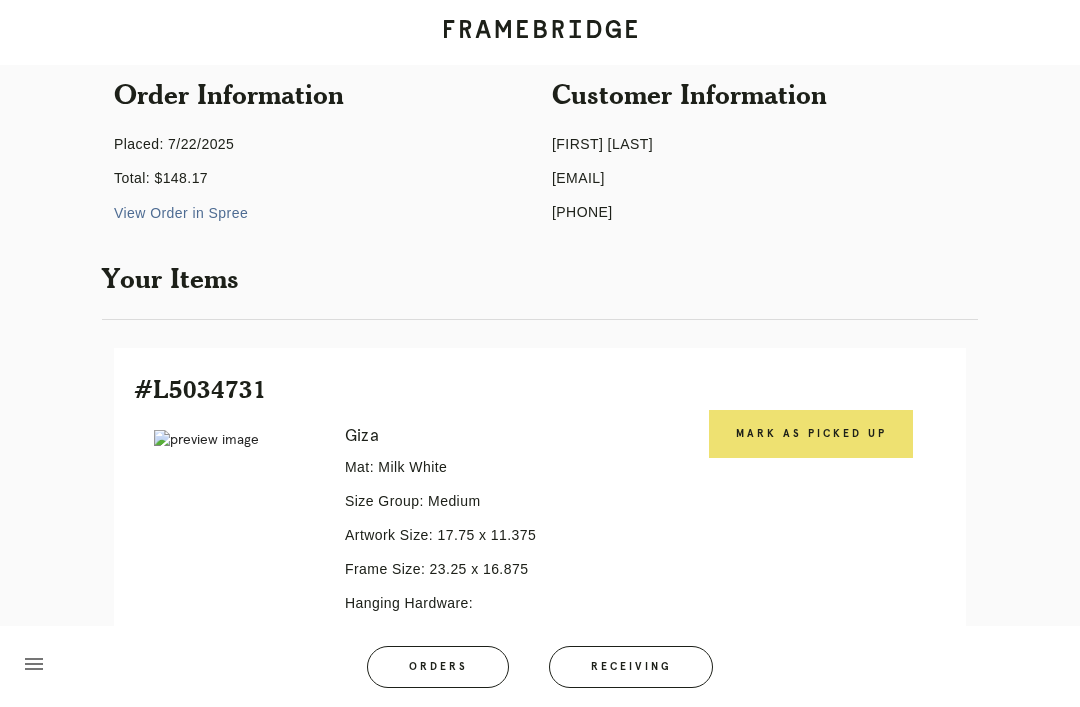 click on "Mark as Picked Up" at bounding box center [811, 434] 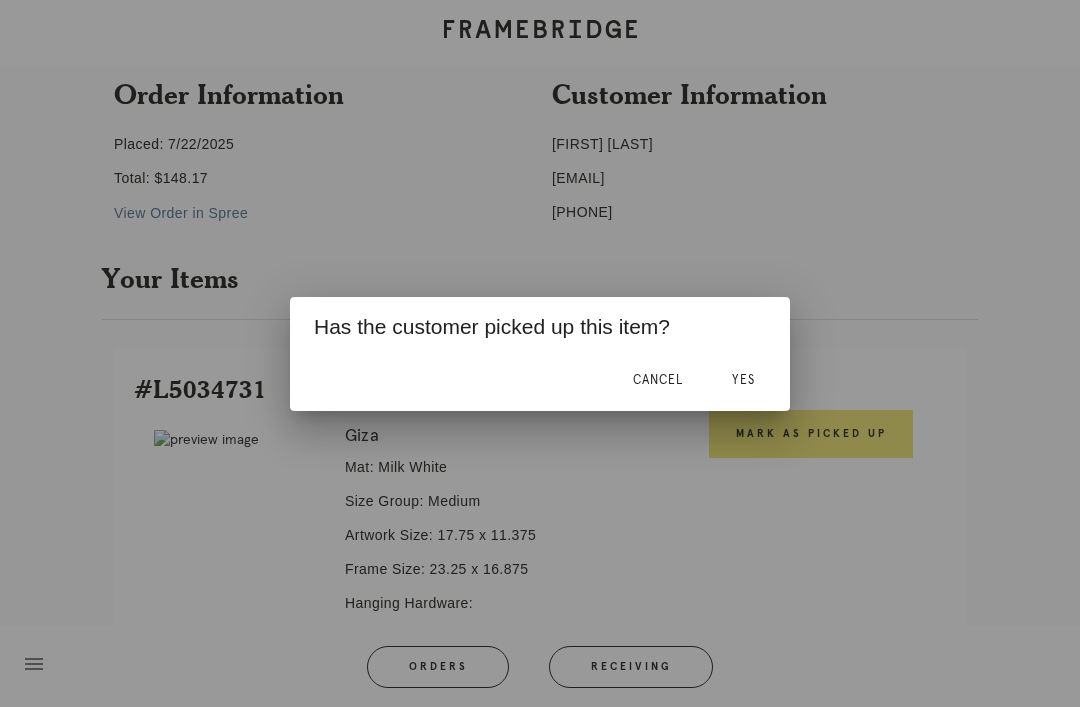 click on "Yes" at bounding box center [743, 381] 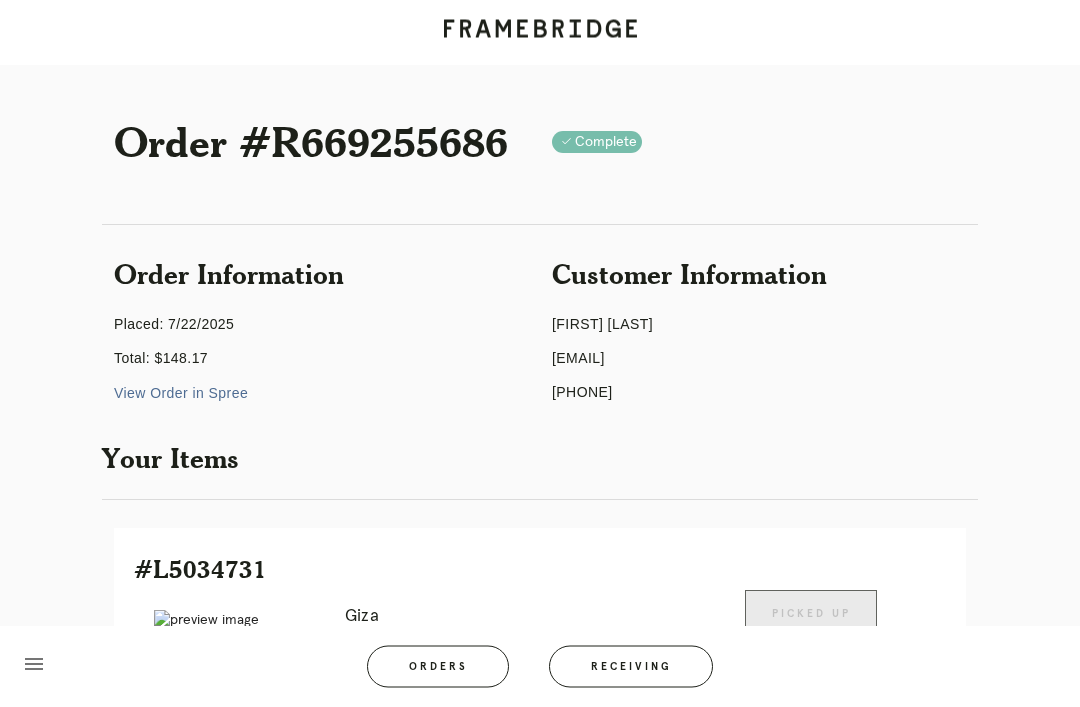scroll, scrollTop: 0, scrollLeft: 0, axis: both 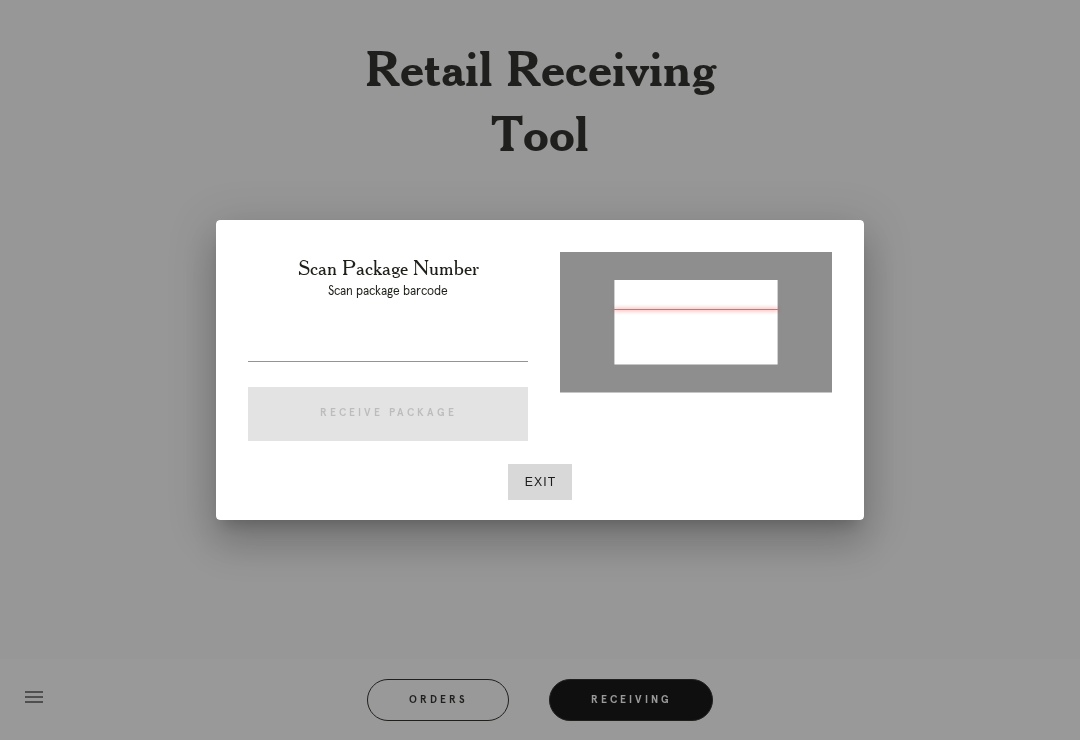 type on "P225800811015133" 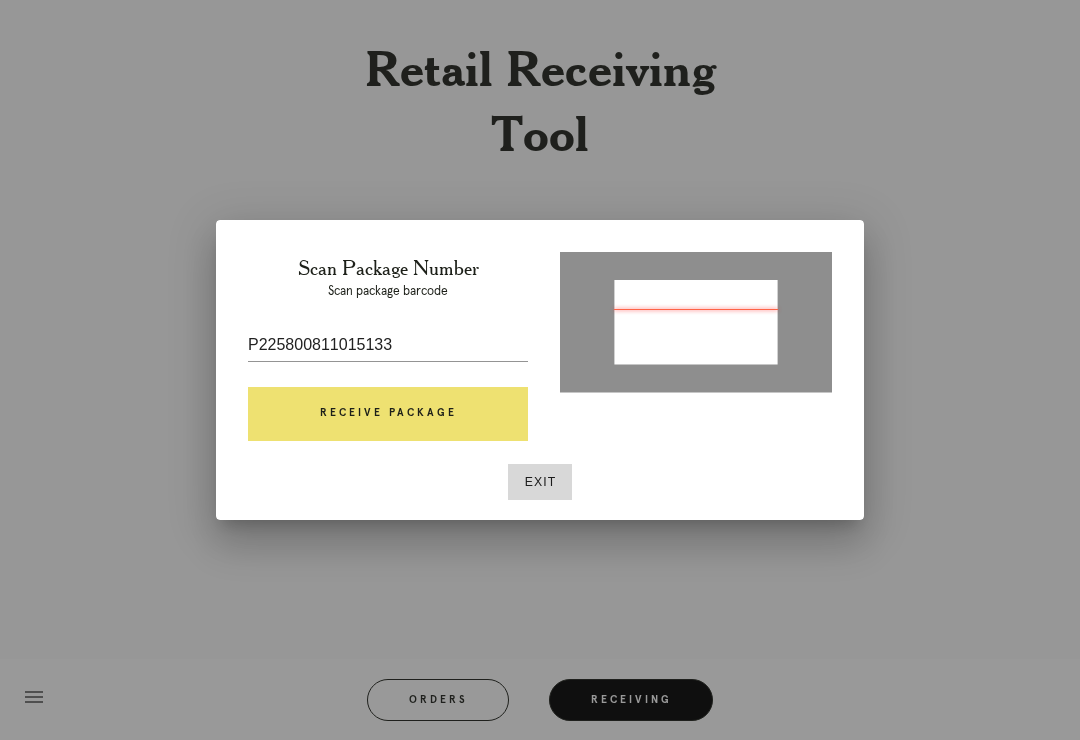 click on "Receive Package" at bounding box center [388, 414] 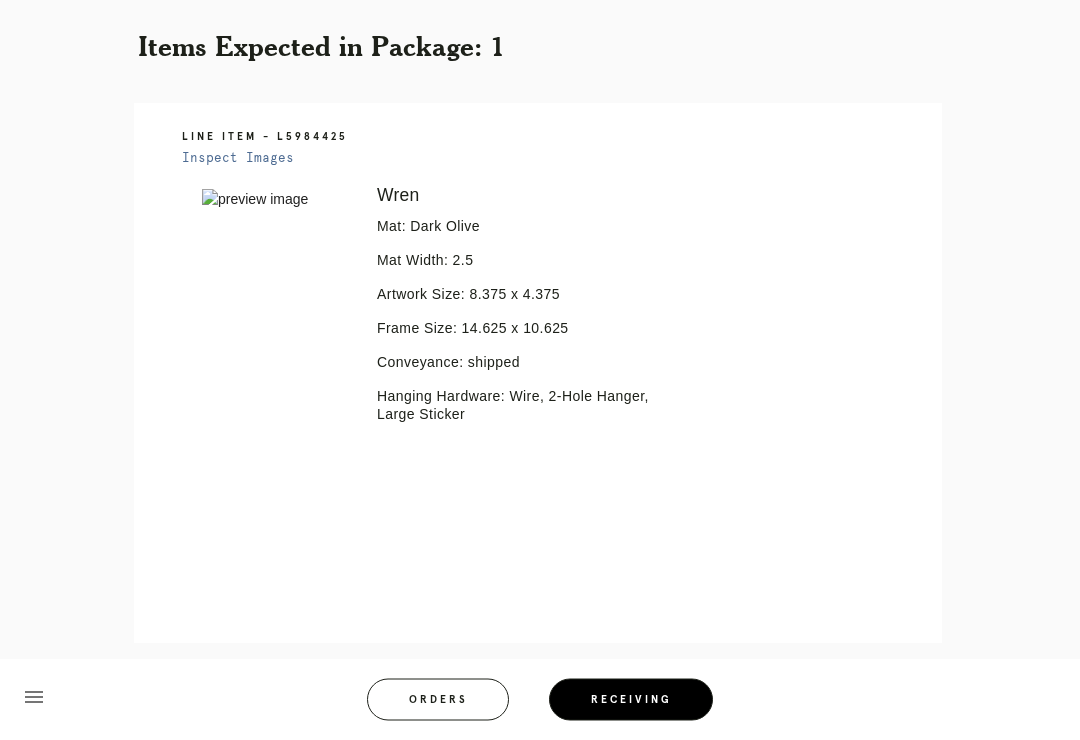 scroll, scrollTop: 382, scrollLeft: 0, axis: vertical 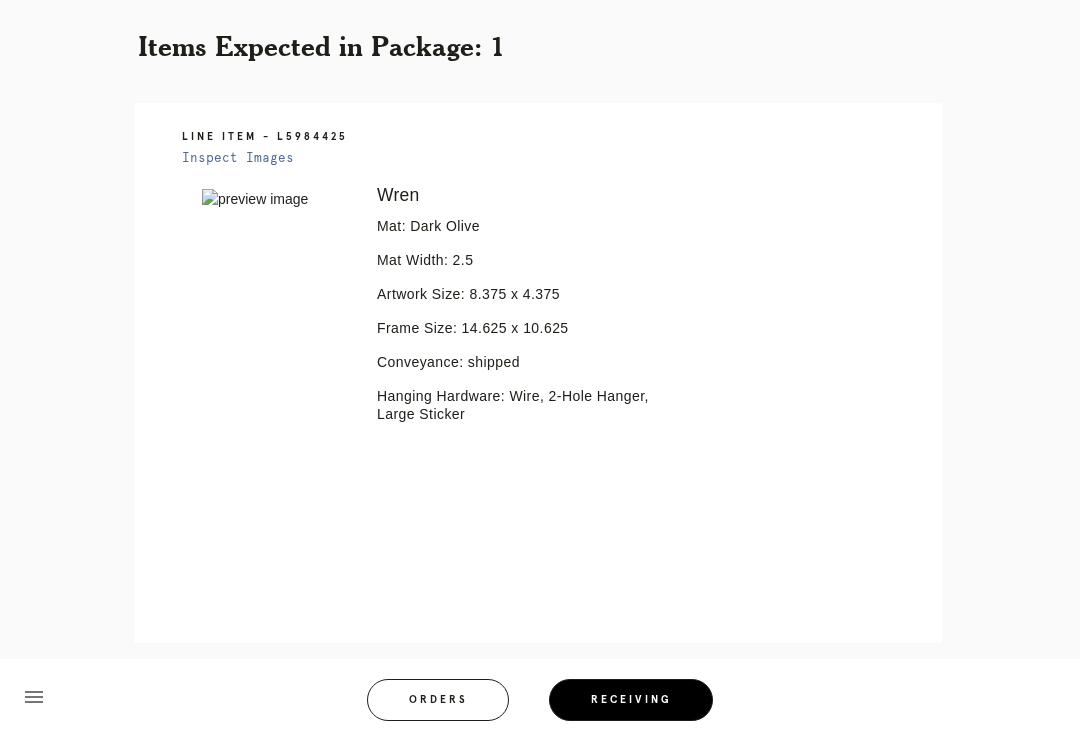 click on "Inspect Images" at bounding box center [238, 158] 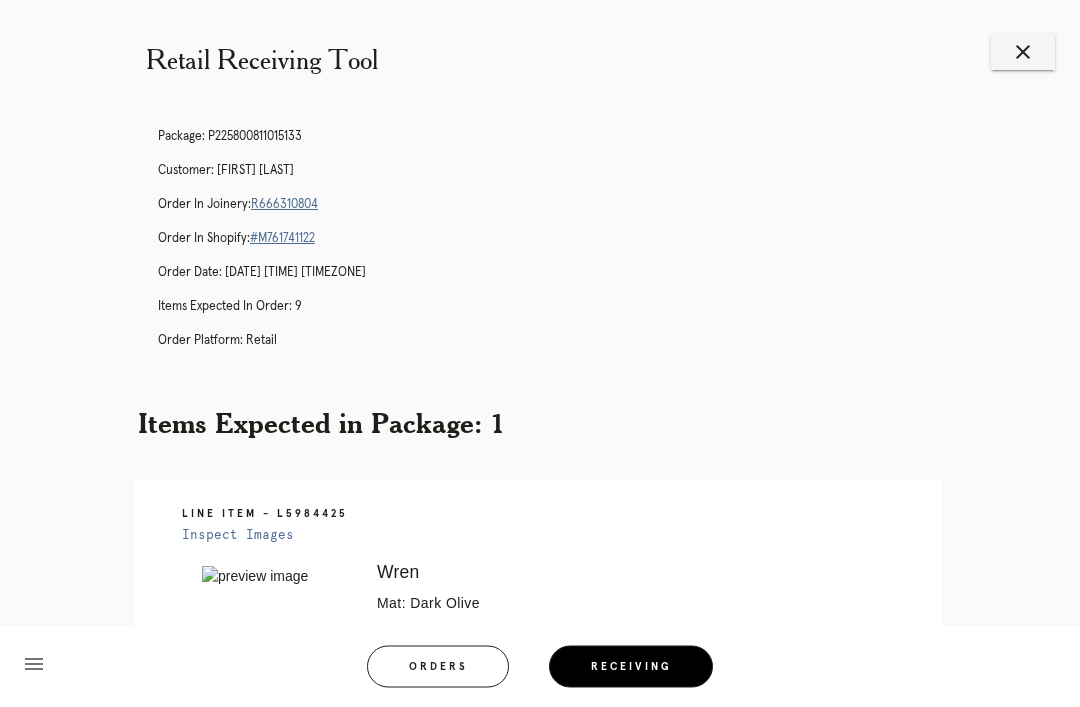 scroll, scrollTop: 0, scrollLeft: 0, axis: both 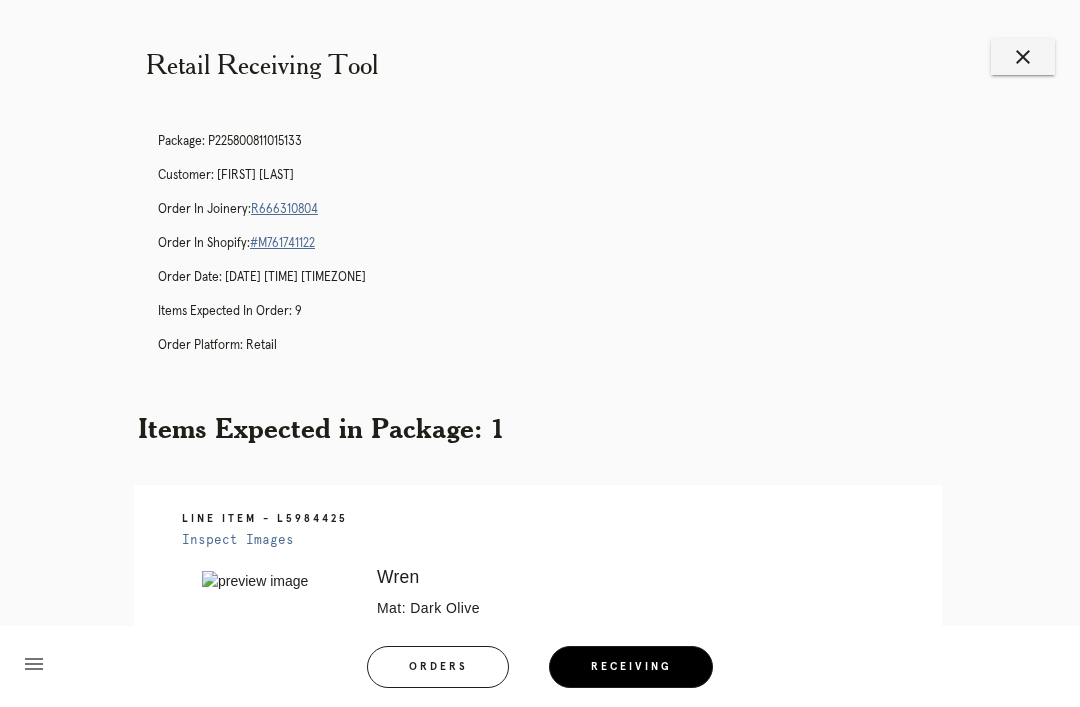 click on "R666310804" at bounding box center (284, 209) 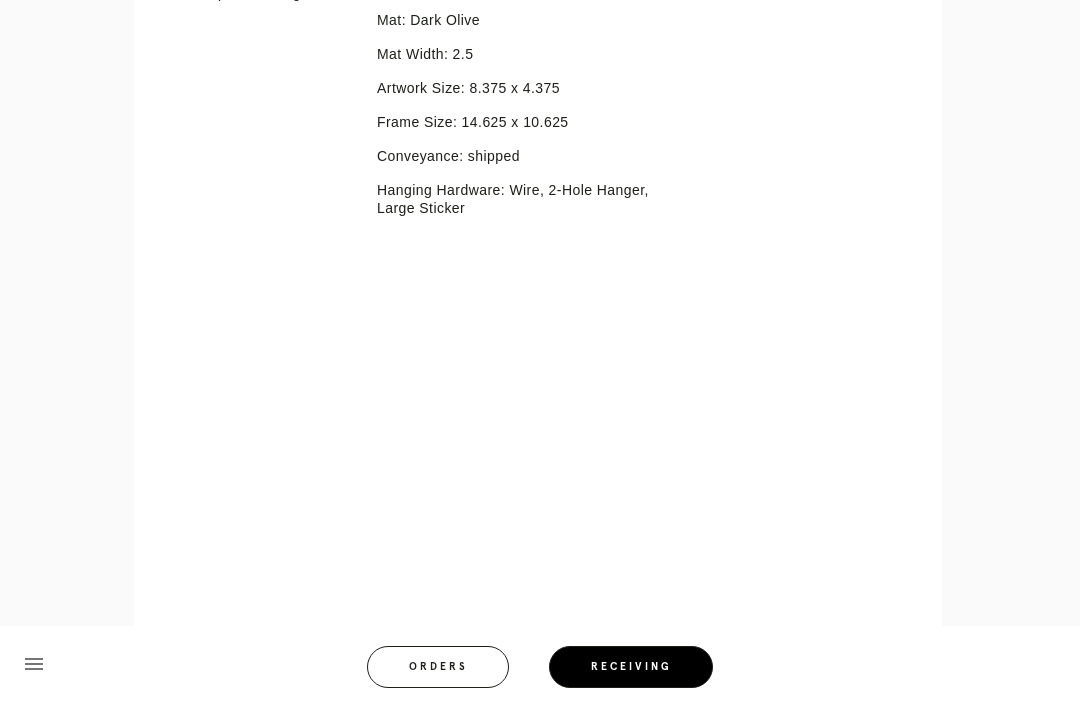 scroll, scrollTop: 568, scrollLeft: 0, axis: vertical 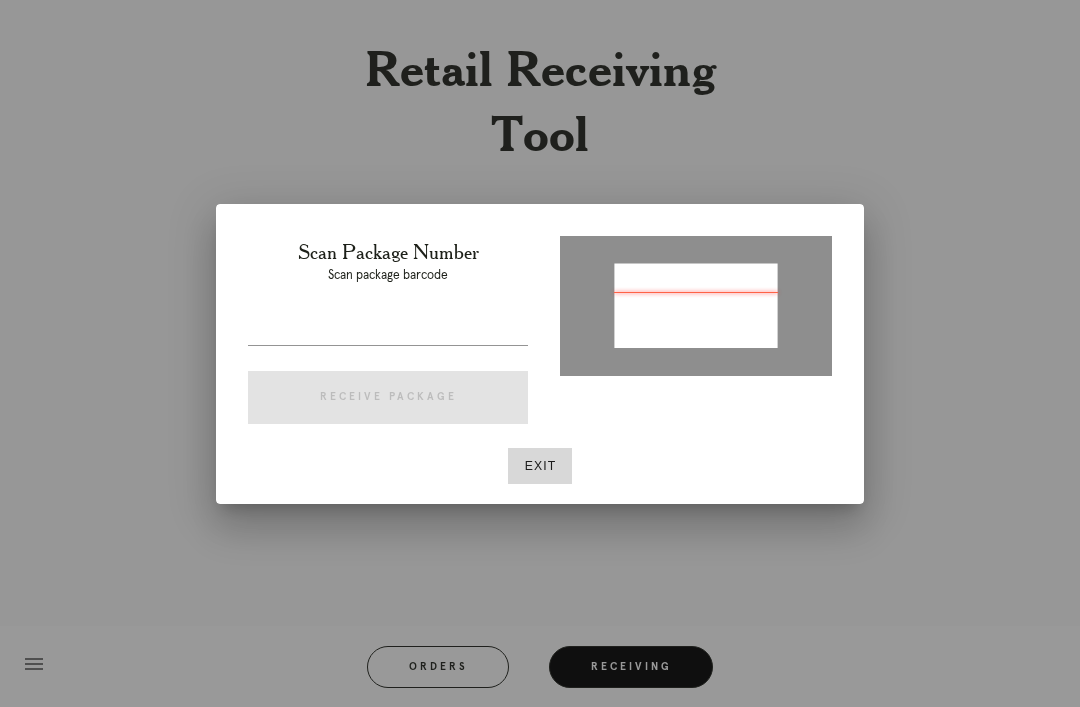 click at bounding box center (388, 329) 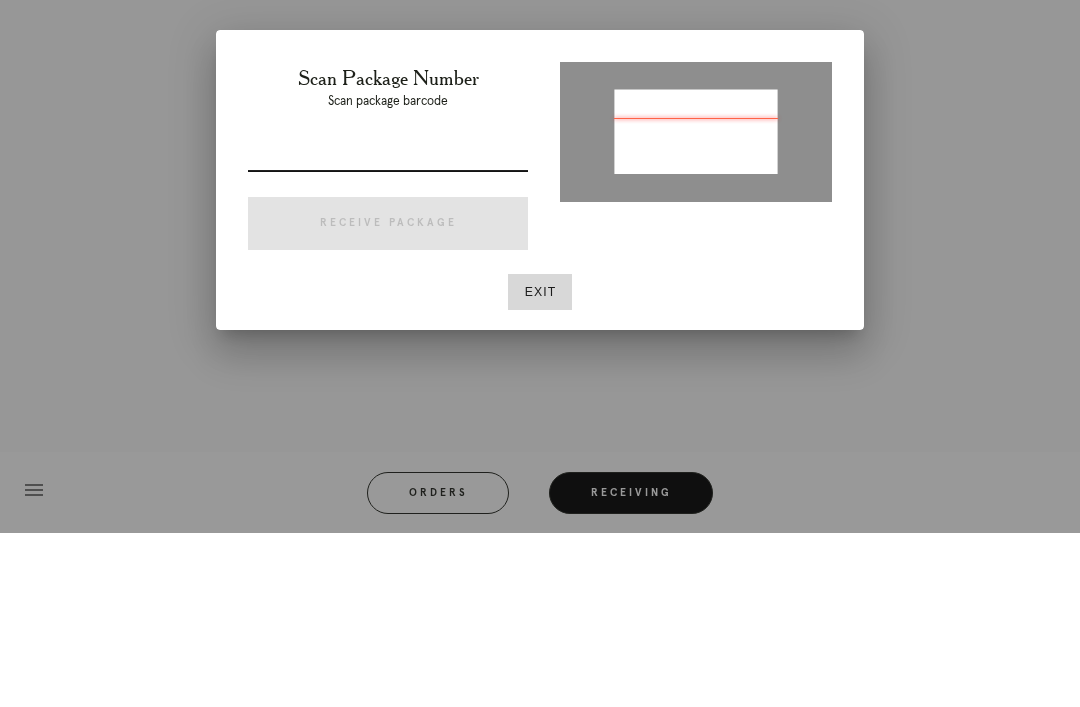 type on "M" 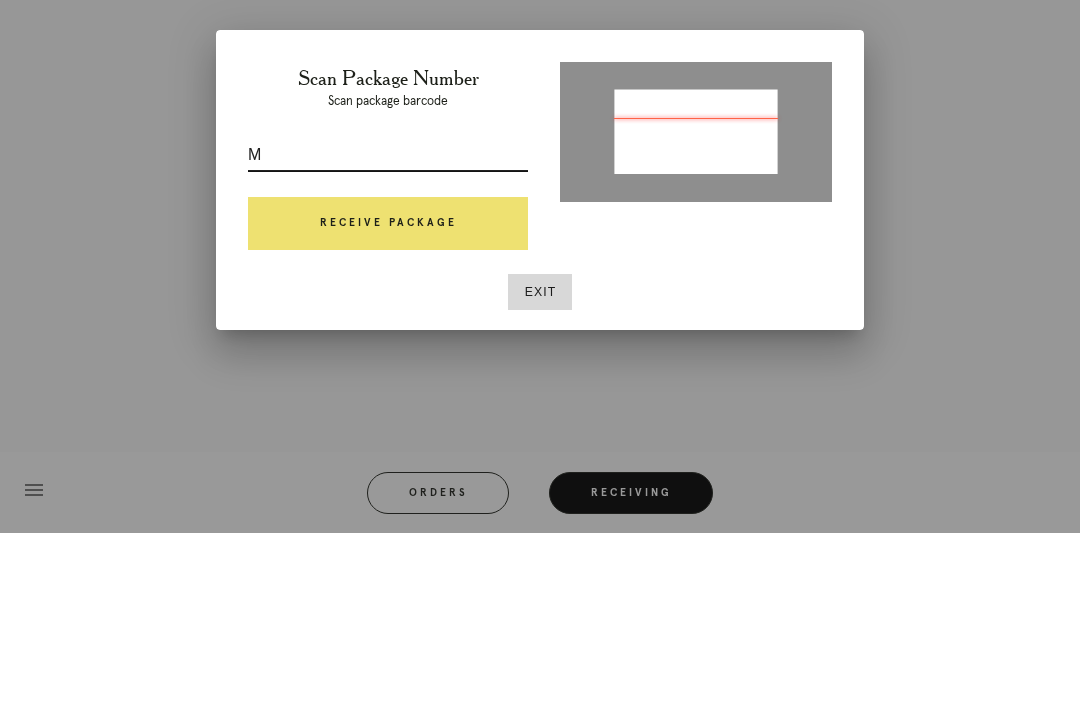 type 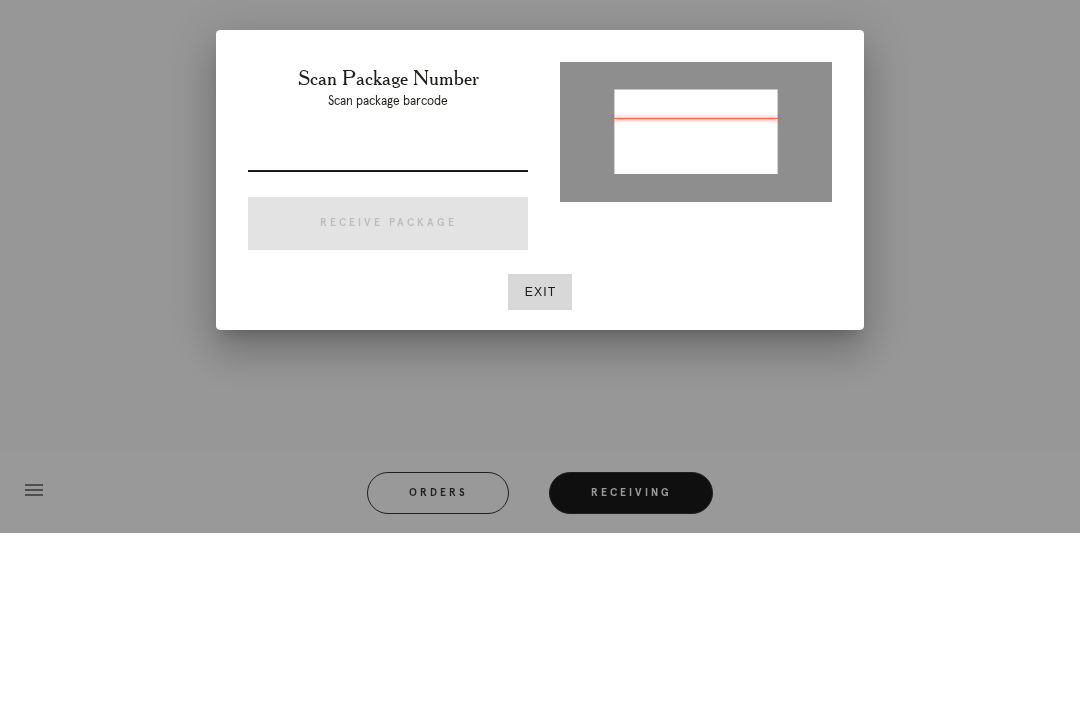 scroll, scrollTop: 64, scrollLeft: 0, axis: vertical 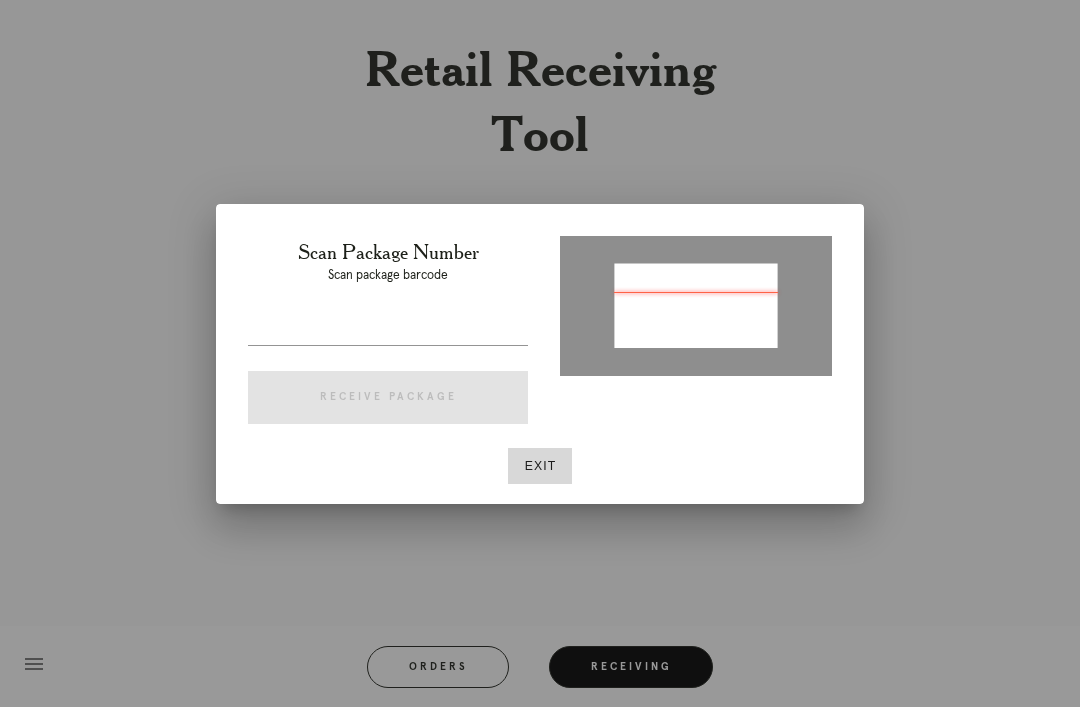 click on "Exit" at bounding box center (540, 466) 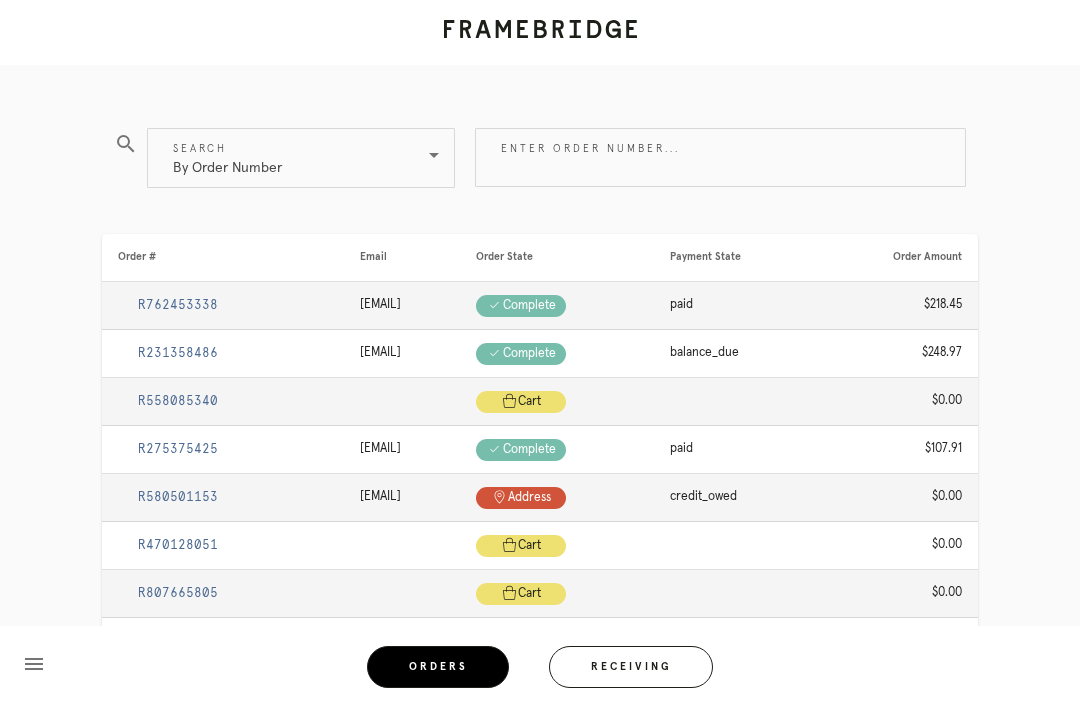 click on "Enter order number..." at bounding box center (720, 157) 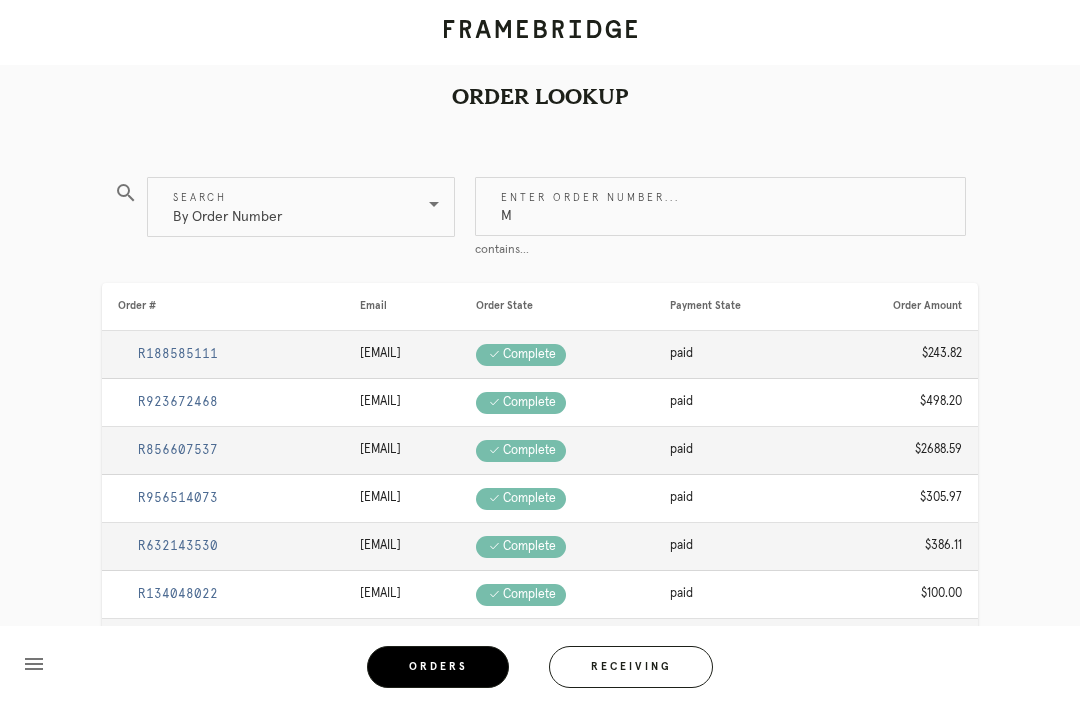 scroll, scrollTop: 5, scrollLeft: 0, axis: vertical 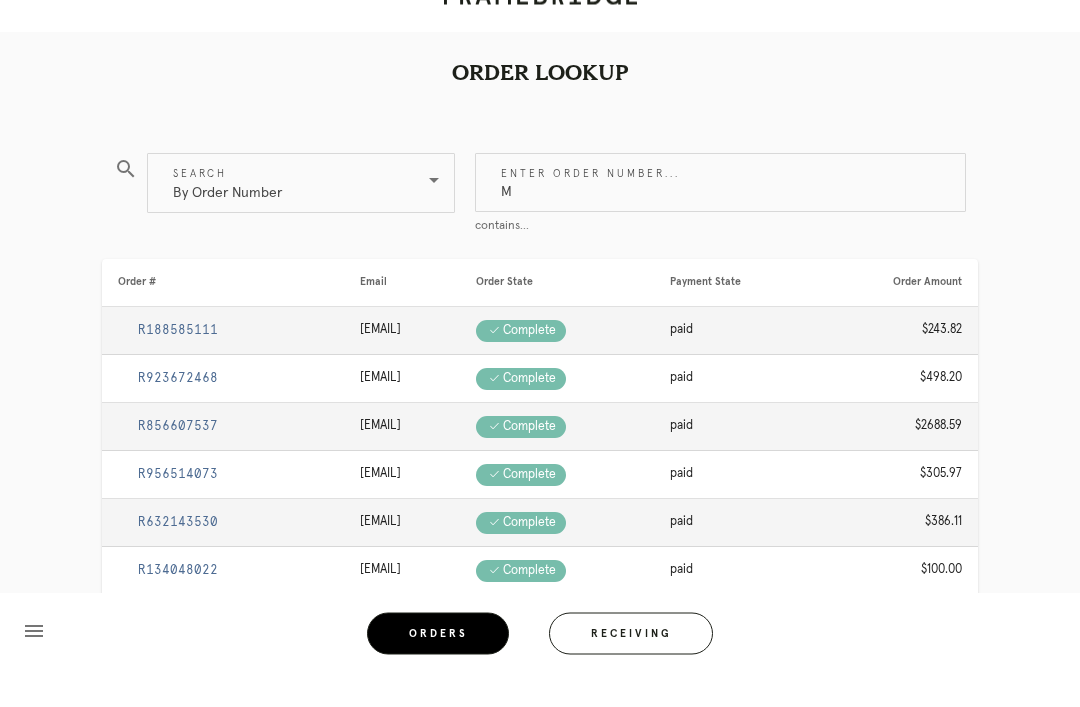 click on "M" at bounding box center (720, 216) 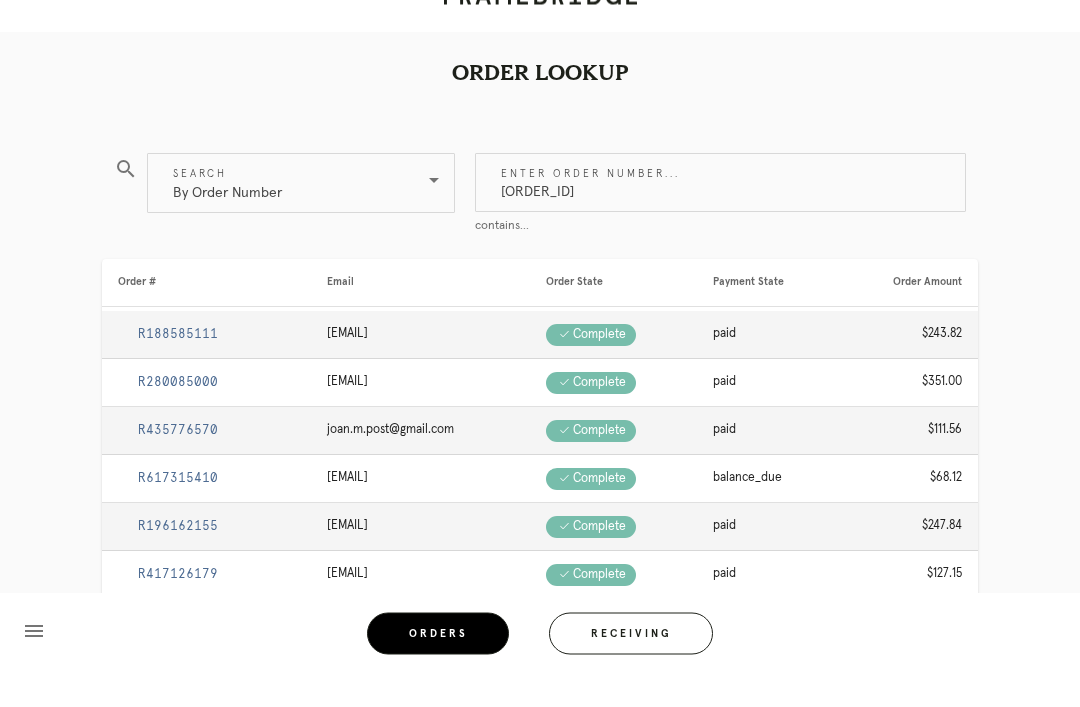 type on "[ORDER_ID]" 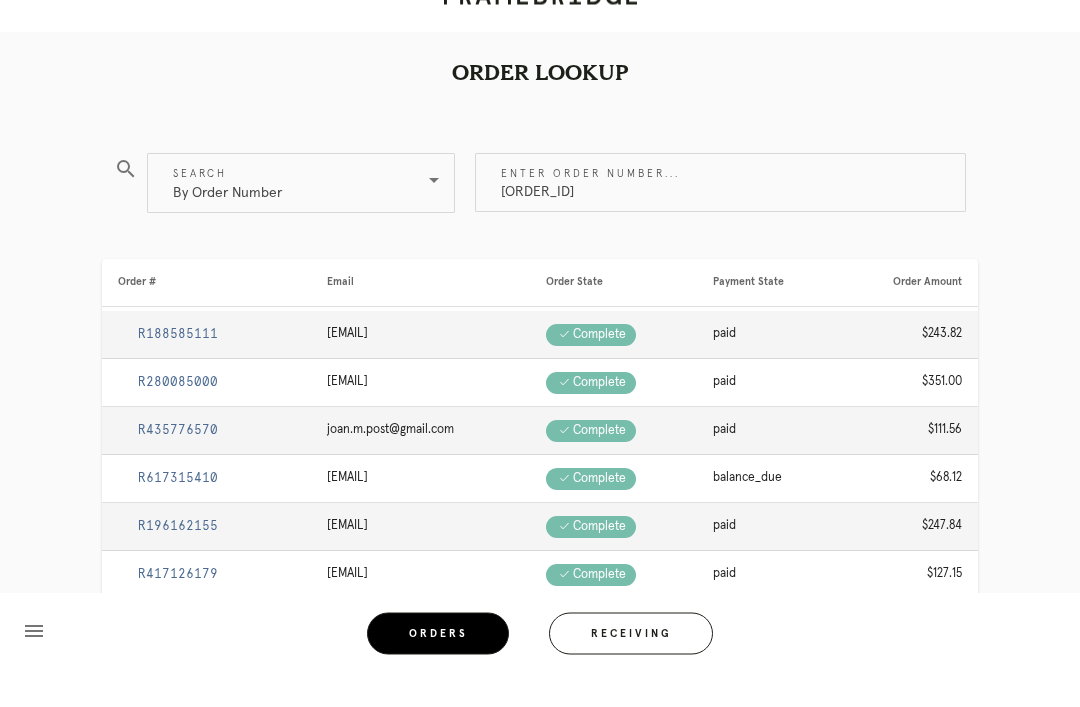 scroll, scrollTop: 39, scrollLeft: 0, axis: vertical 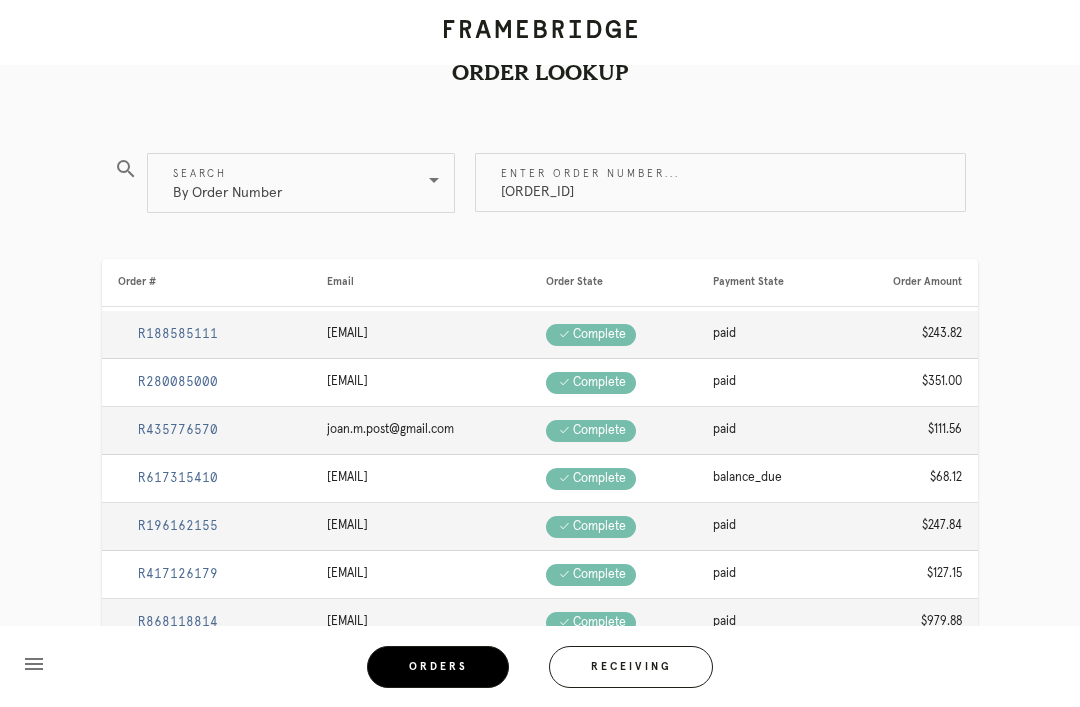 click on "[ORDER_ID]" at bounding box center (720, 182) 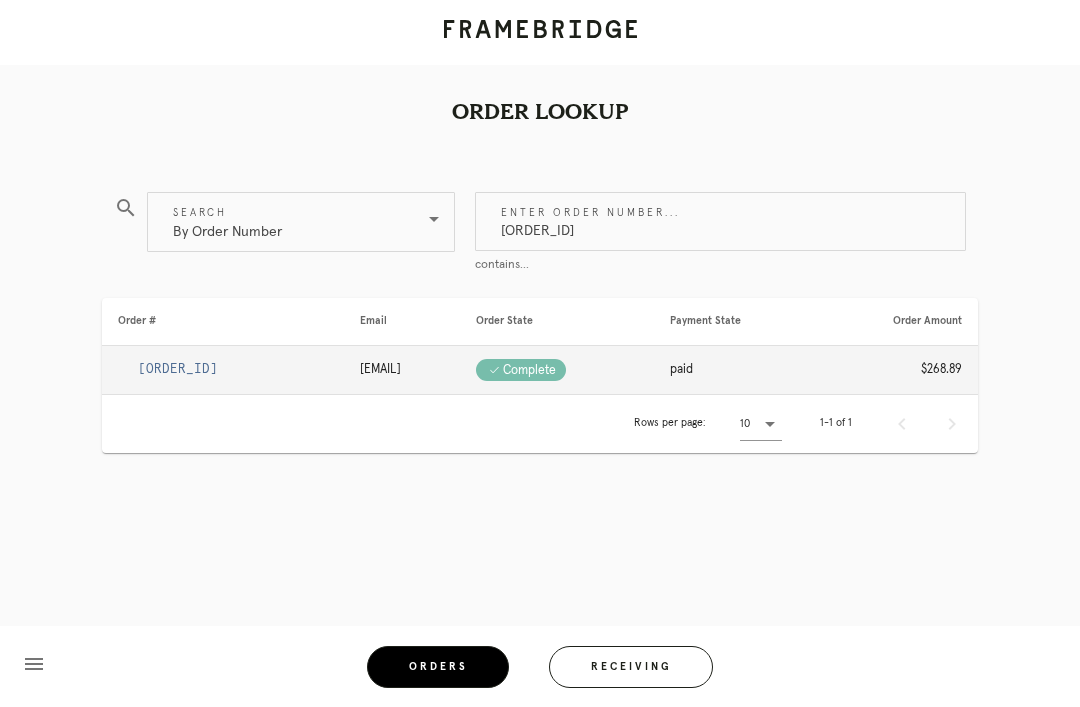 scroll, scrollTop: 39, scrollLeft: 0, axis: vertical 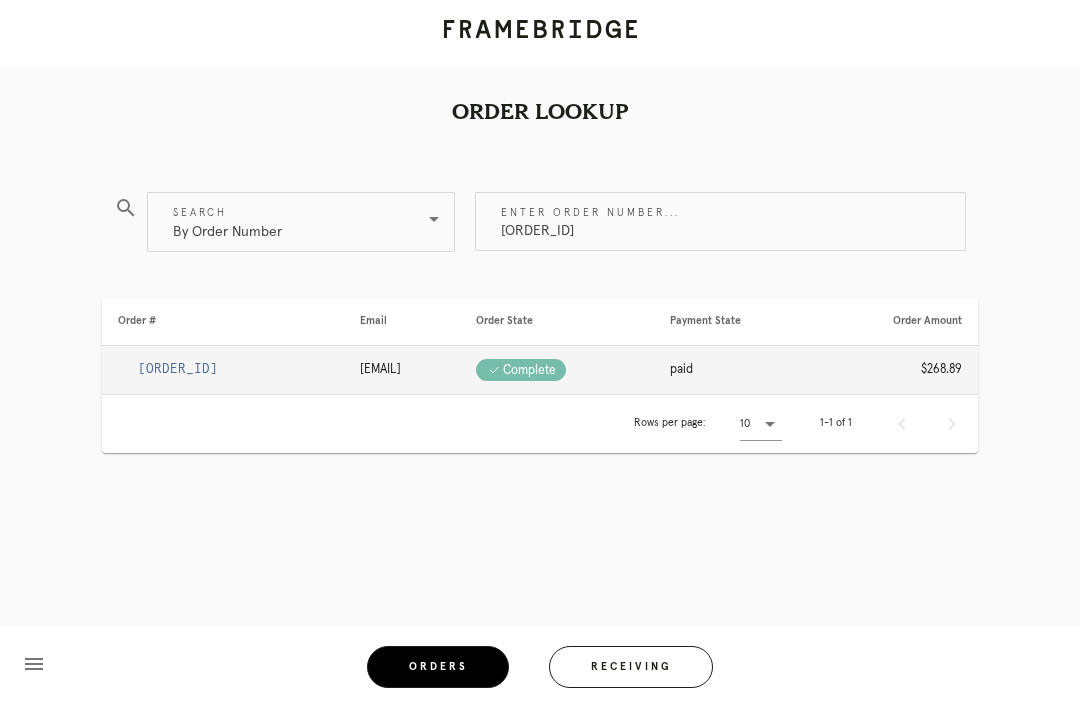 click on "[ORDER_ID]" at bounding box center (178, 369) 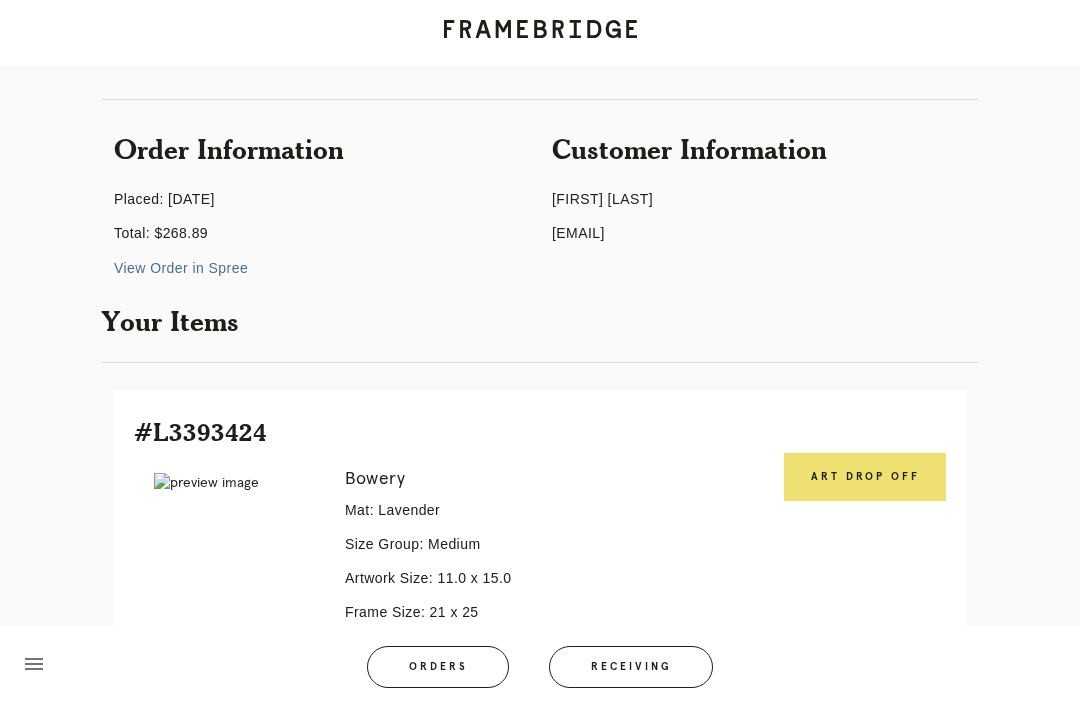 scroll, scrollTop: 0, scrollLeft: 0, axis: both 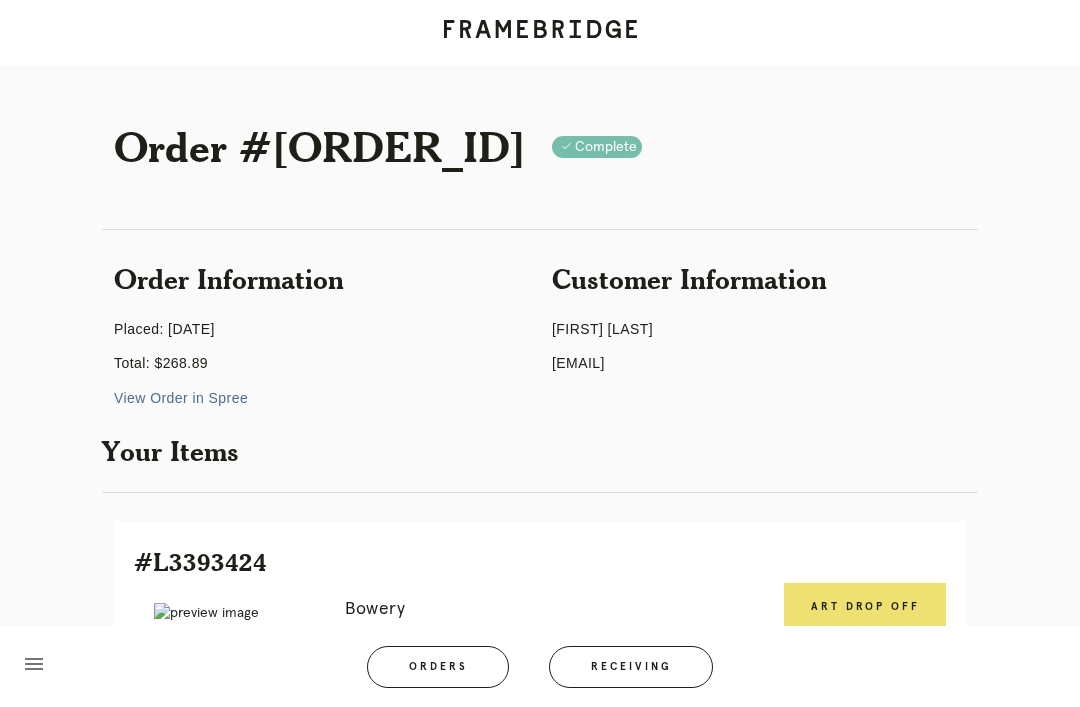 click on "View Order in Spree" at bounding box center [181, 398] 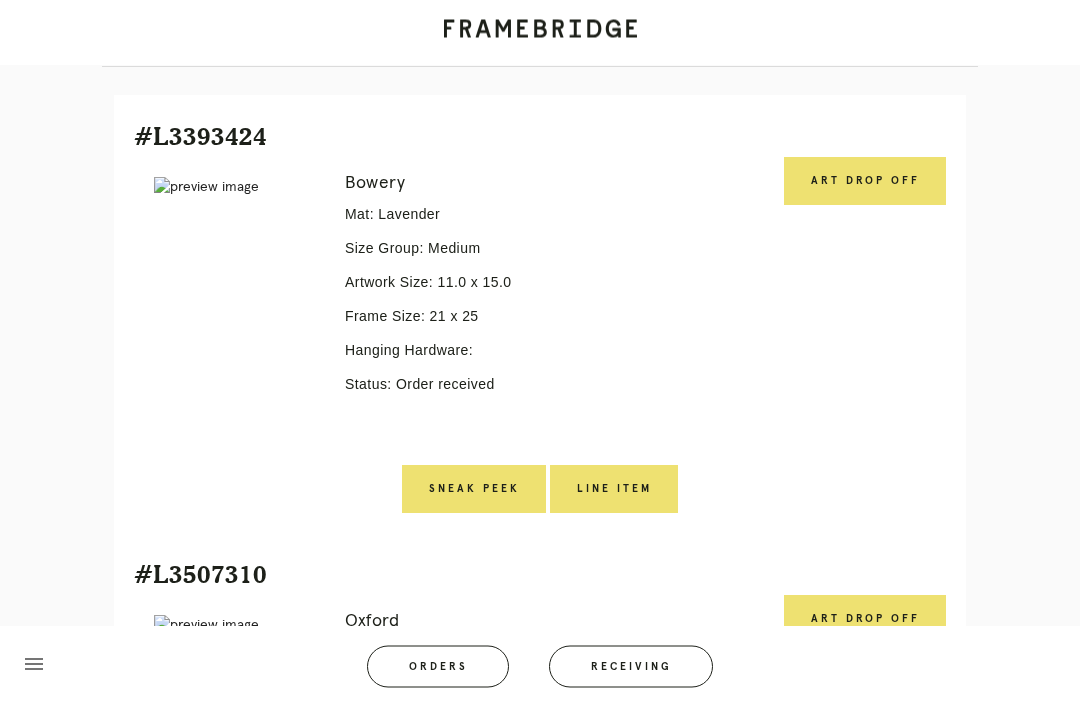 scroll, scrollTop: 424, scrollLeft: 0, axis: vertical 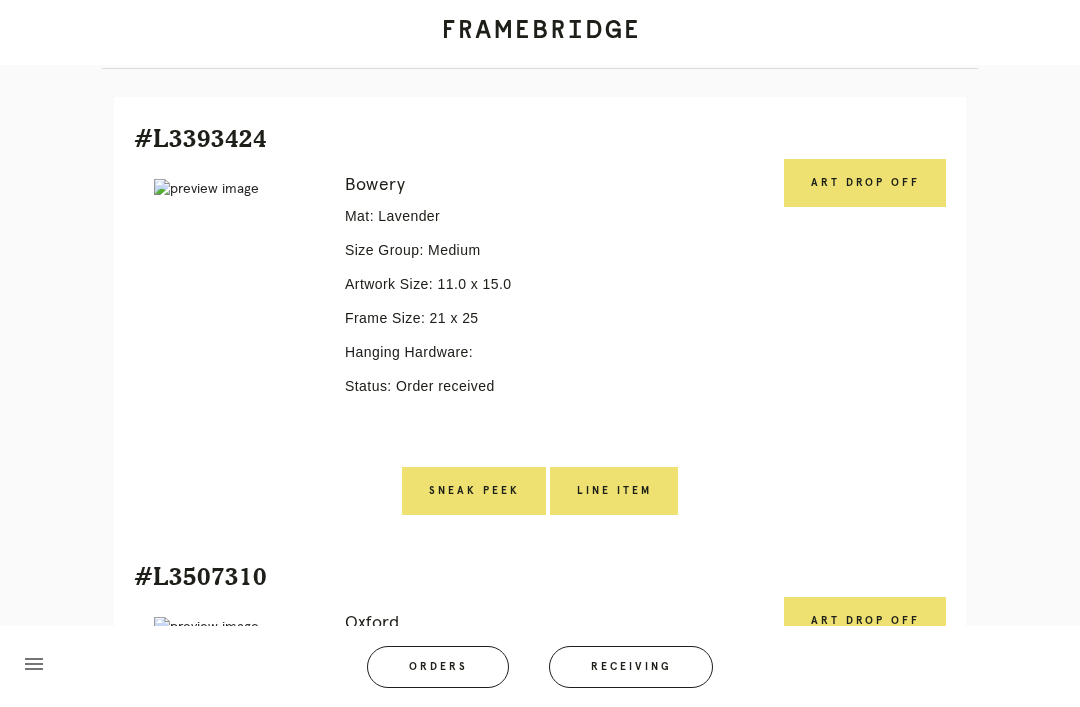 click on "Art drop off" at bounding box center (865, 183) 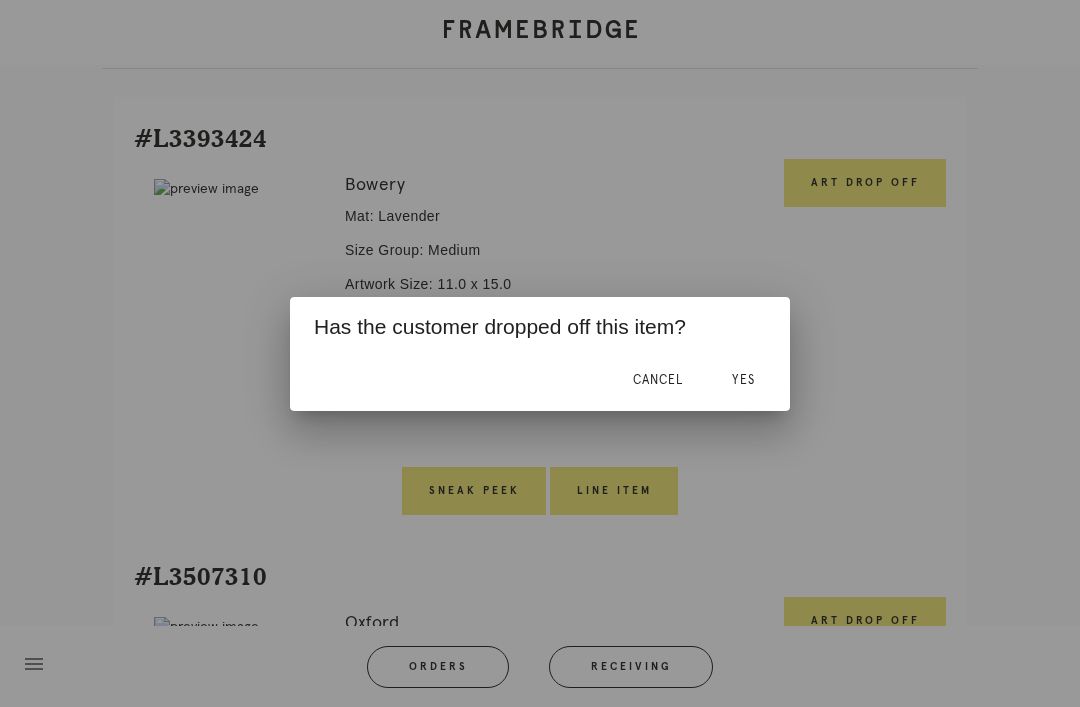 click on "Yes" at bounding box center [743, 381] 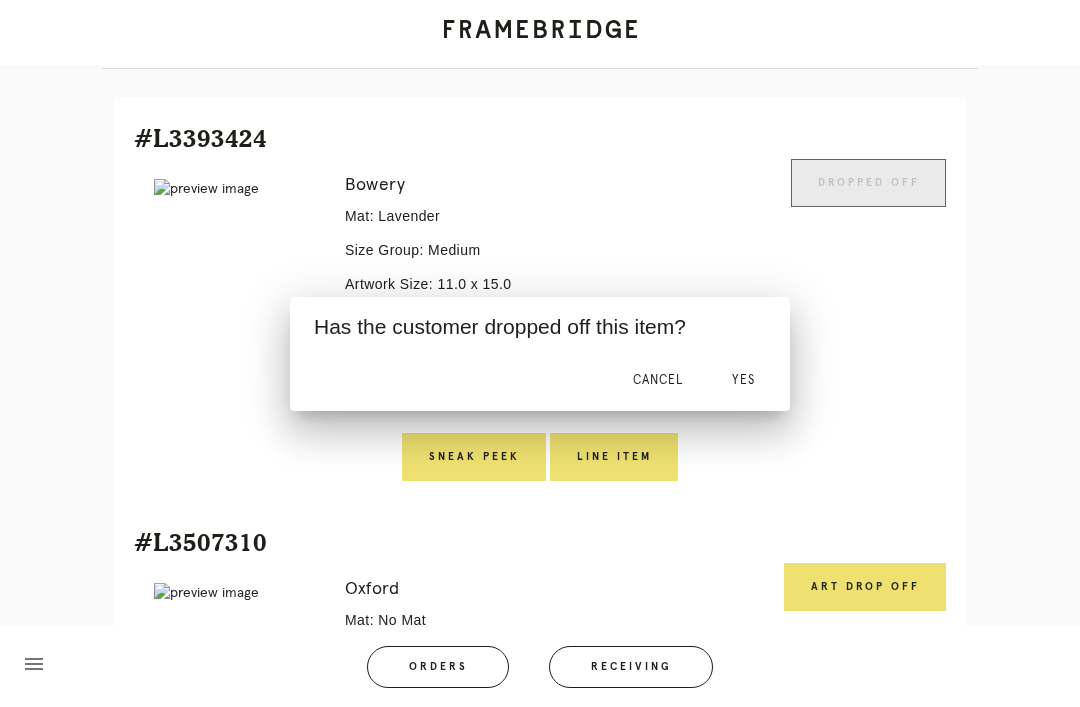 scroll, scrollTop: 0, scrollLeft: 0, axis: both 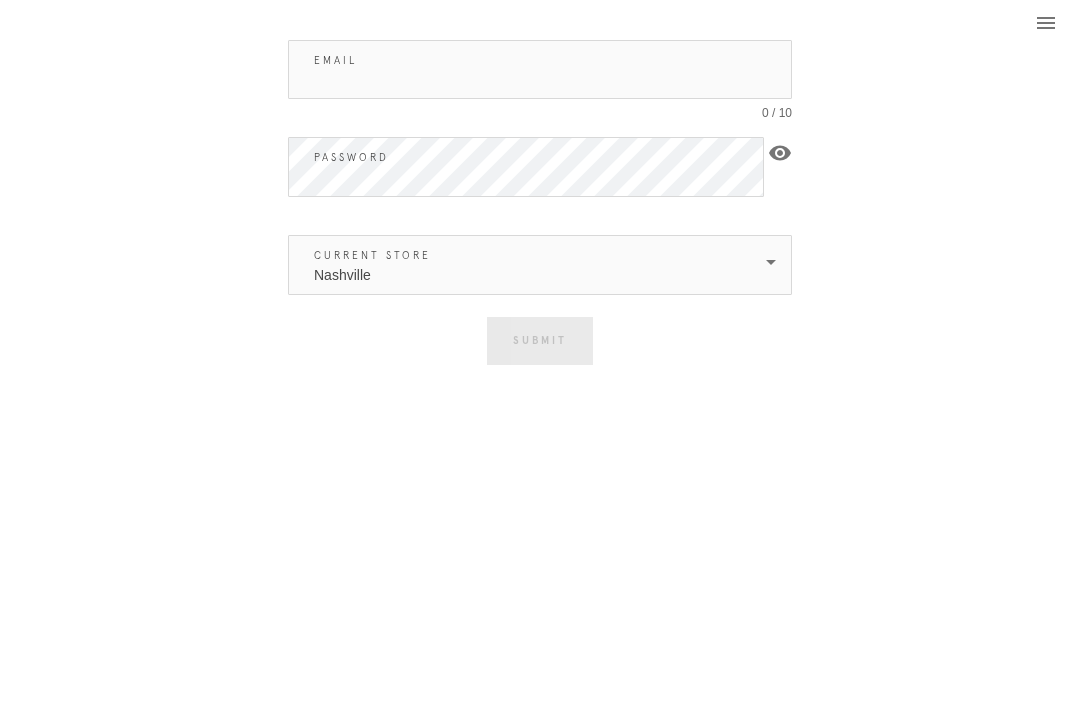 click on "Email" at bounding box center [540, 69] 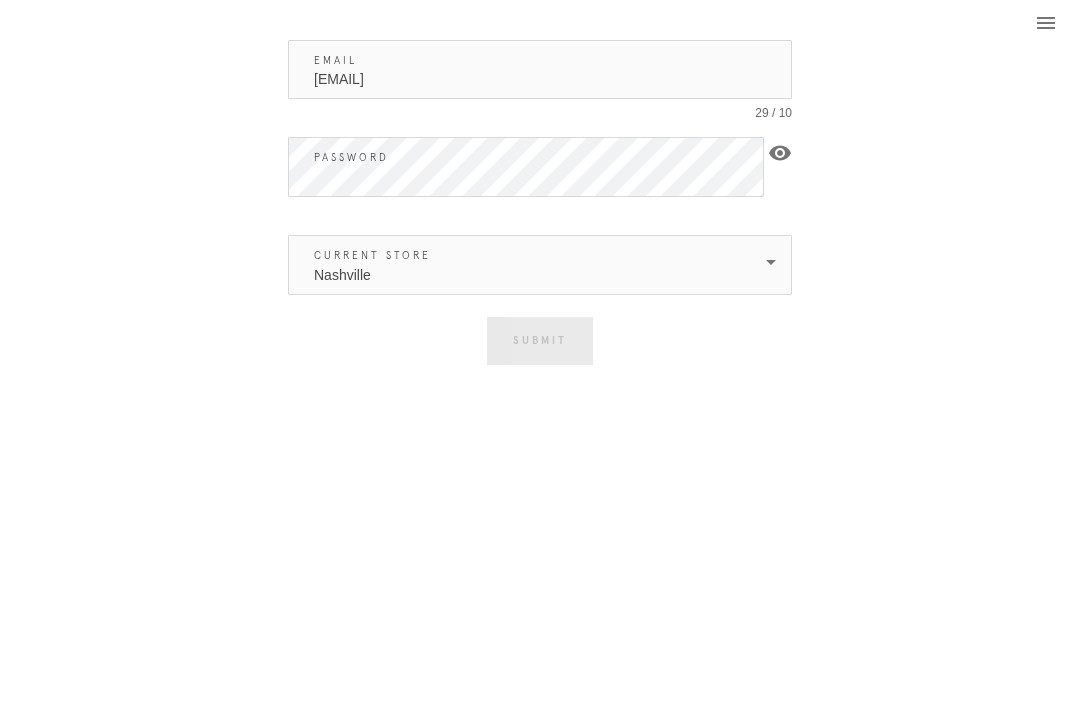 click on "Nashville" at bounding box center [342, 265] 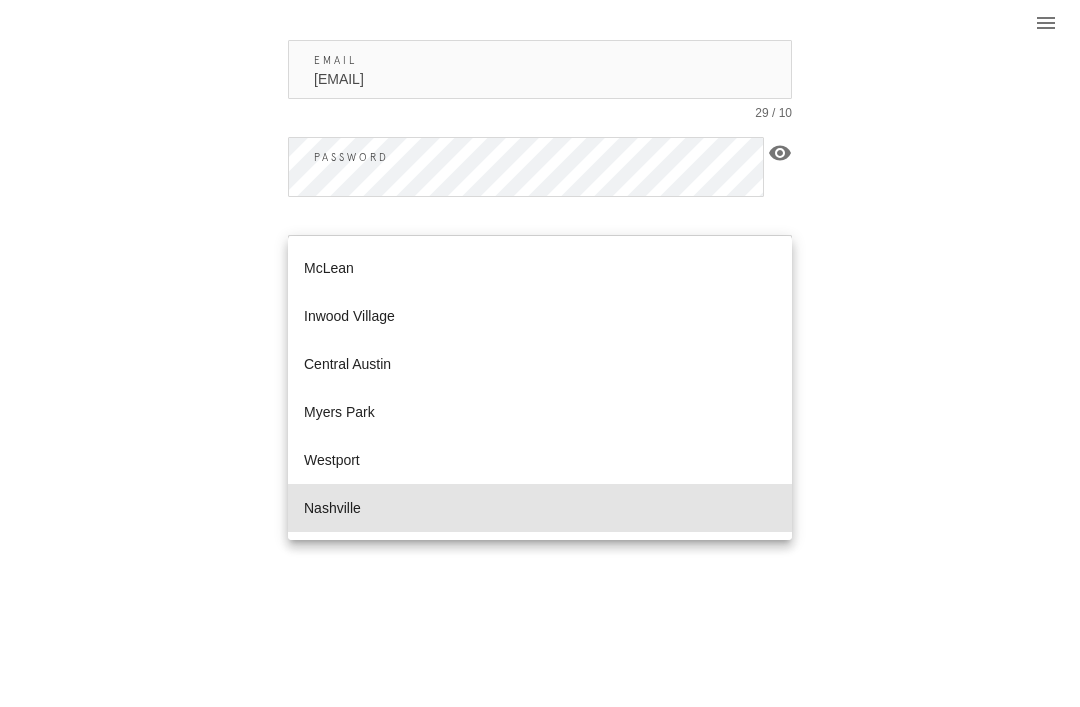 click on "Nashville" at bounding box center [540, 508] 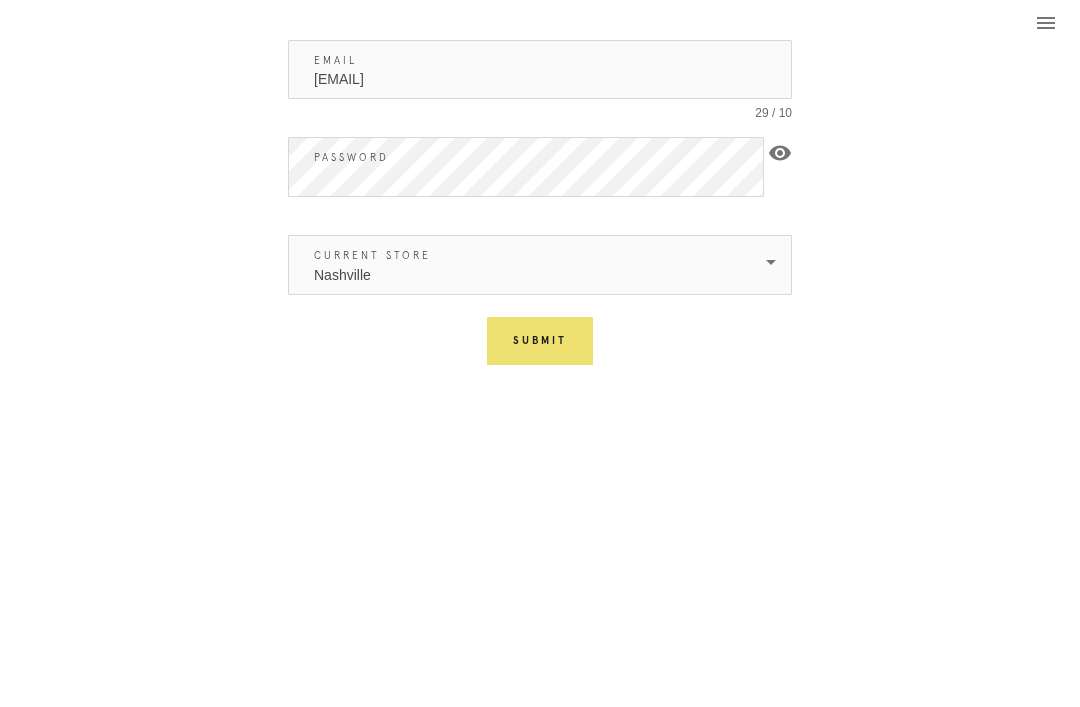 click on "Submit" at bounding box center [540, 341] 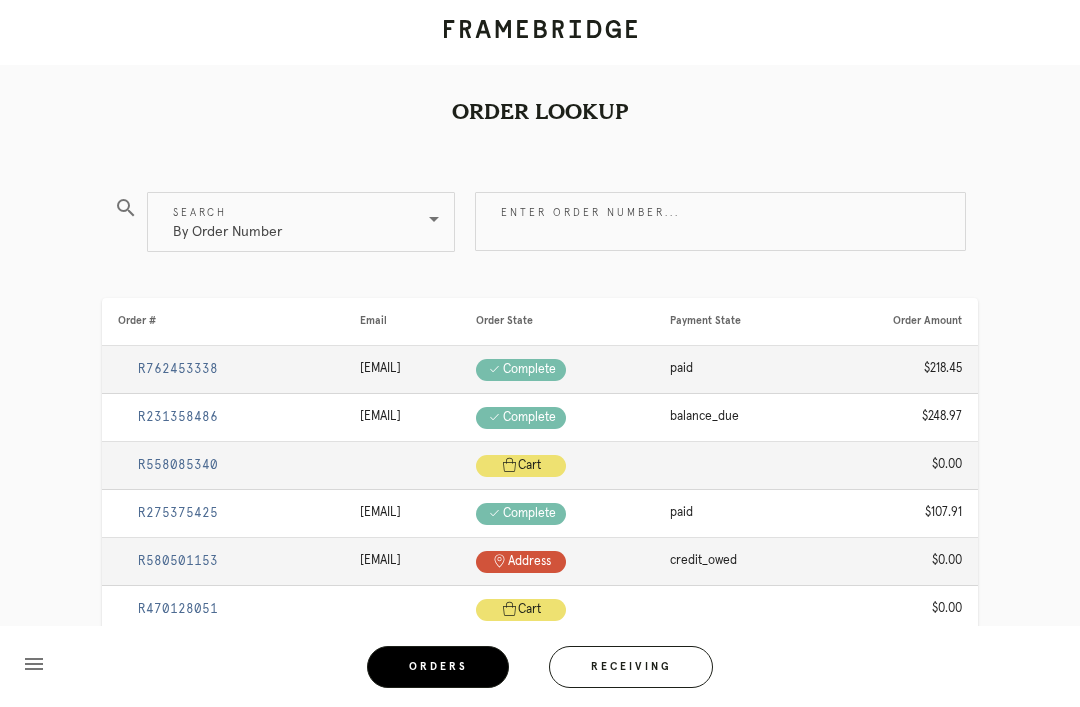 click on "Enter order number..." at bounding box center [720, 221] 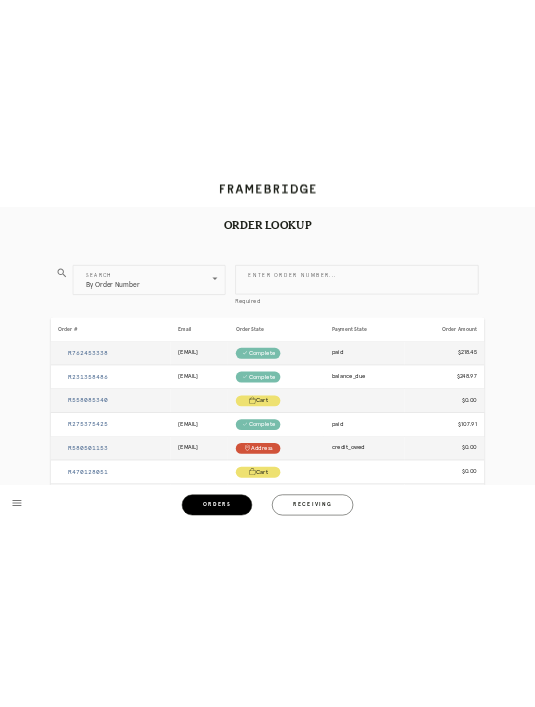 scroll, scrollTop: 0, scrollLeft: 0, axis: both 